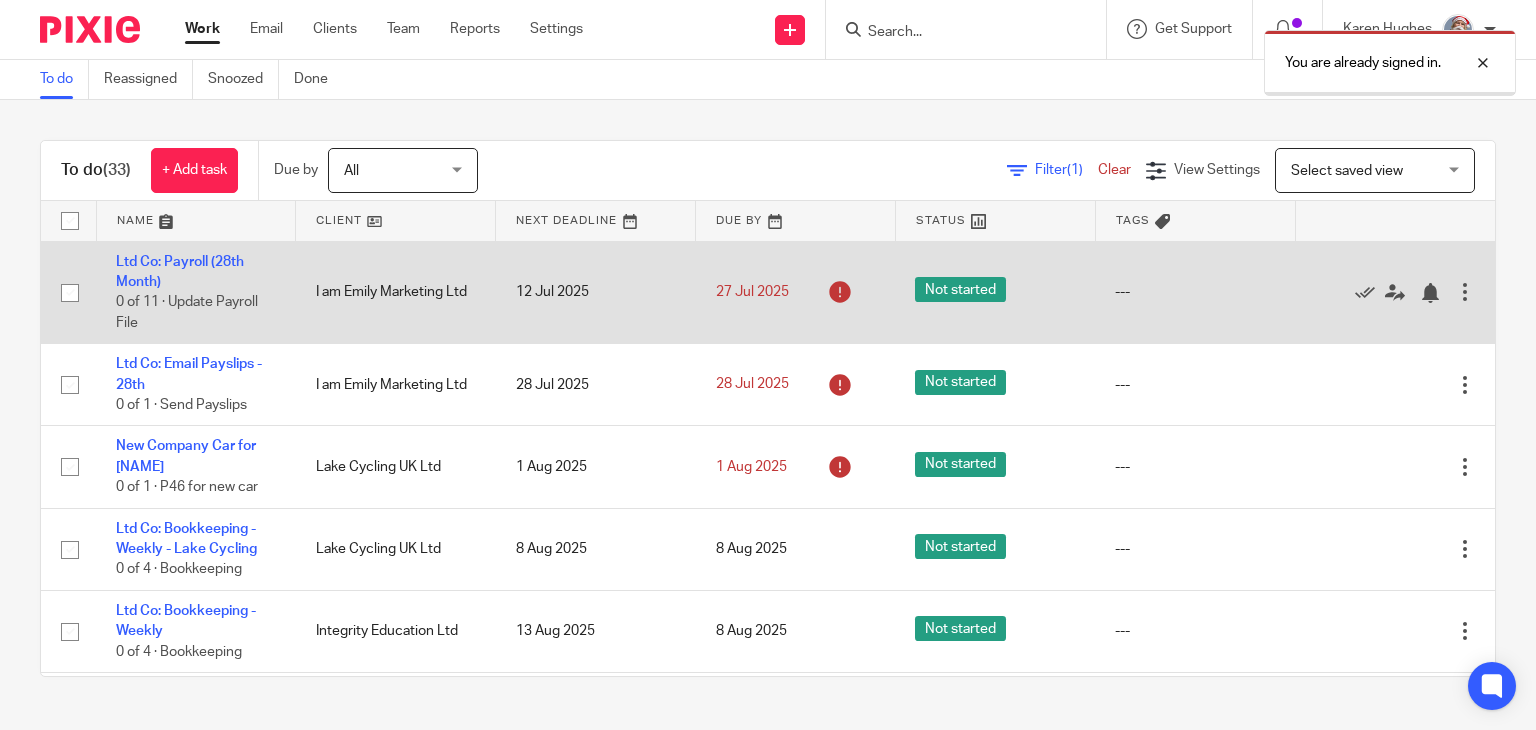 scroll, scrollTop: 0, scrollLeft: 0, axis: both 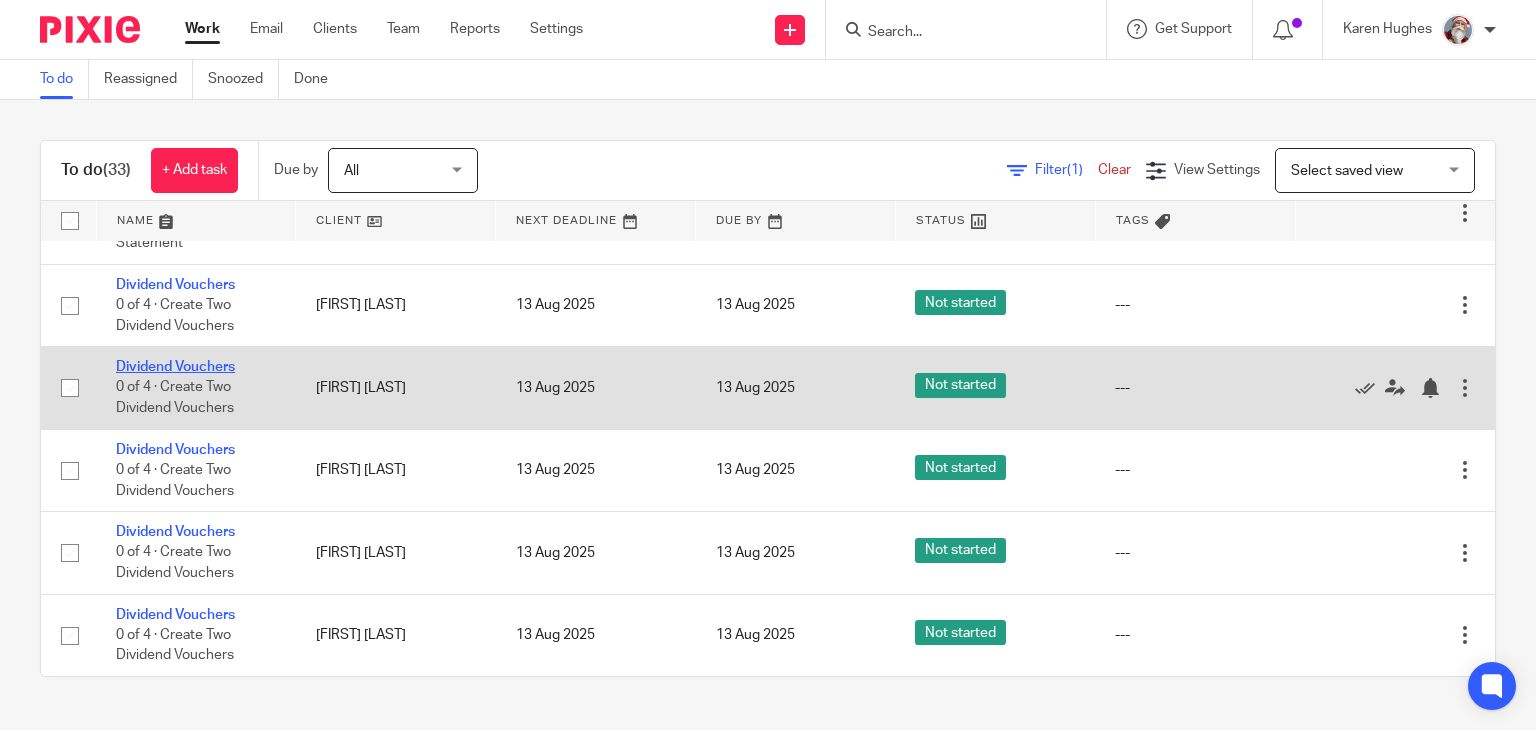 click on "Dividend Vouchers" at bounding box center [175, 367] 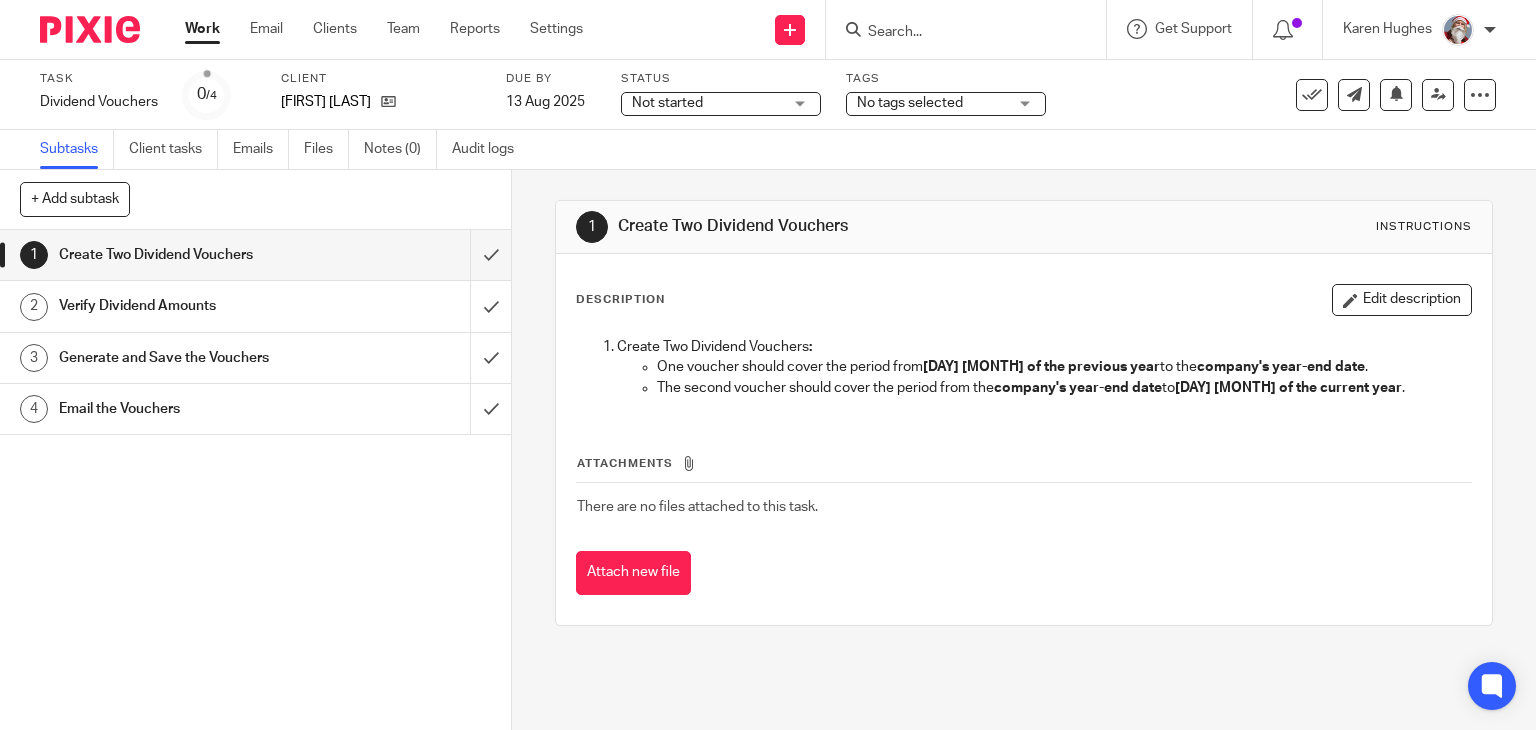 scroll, scrollTop: 0, scrollLeft: 0, axis: both 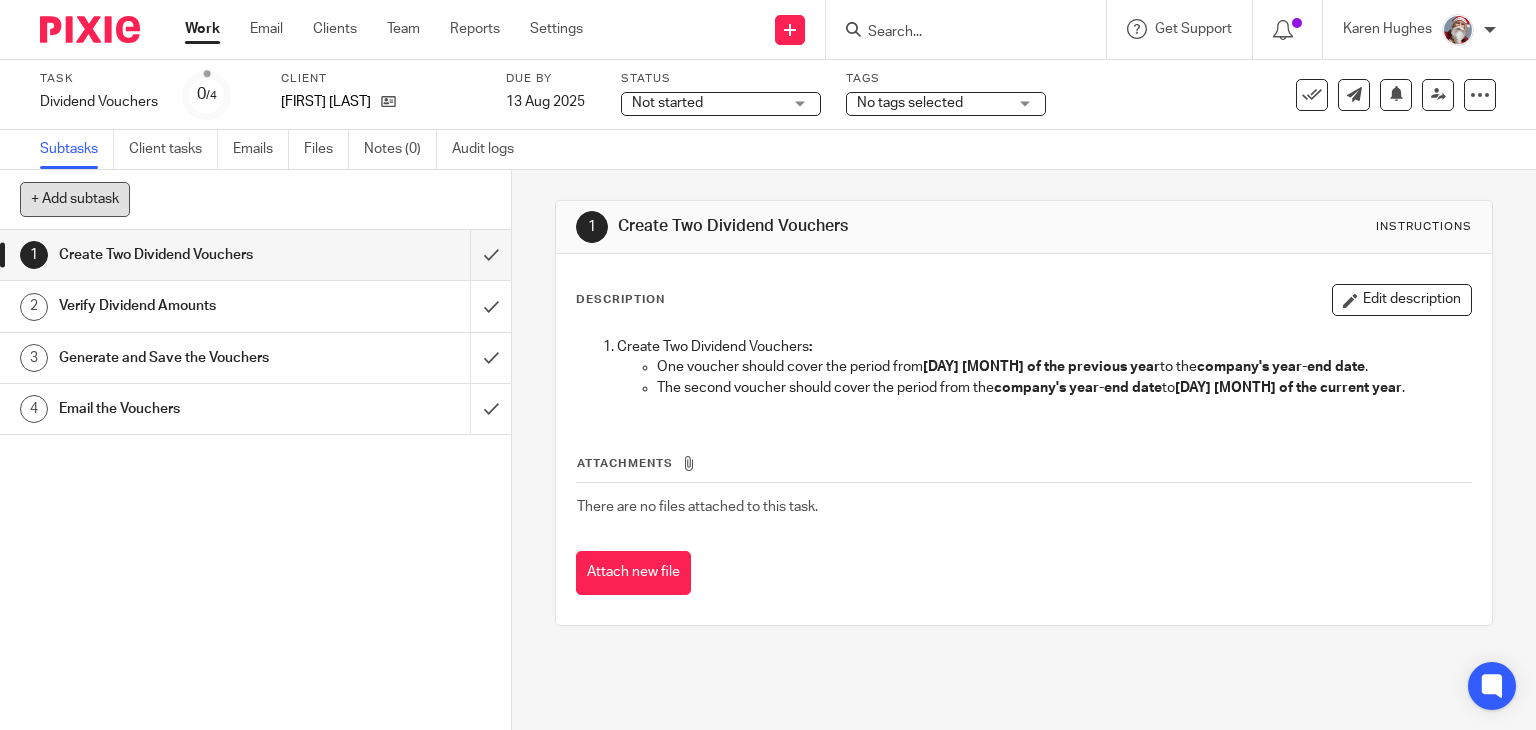 click on "+ Add subtask" at bounding box center (75, 199) 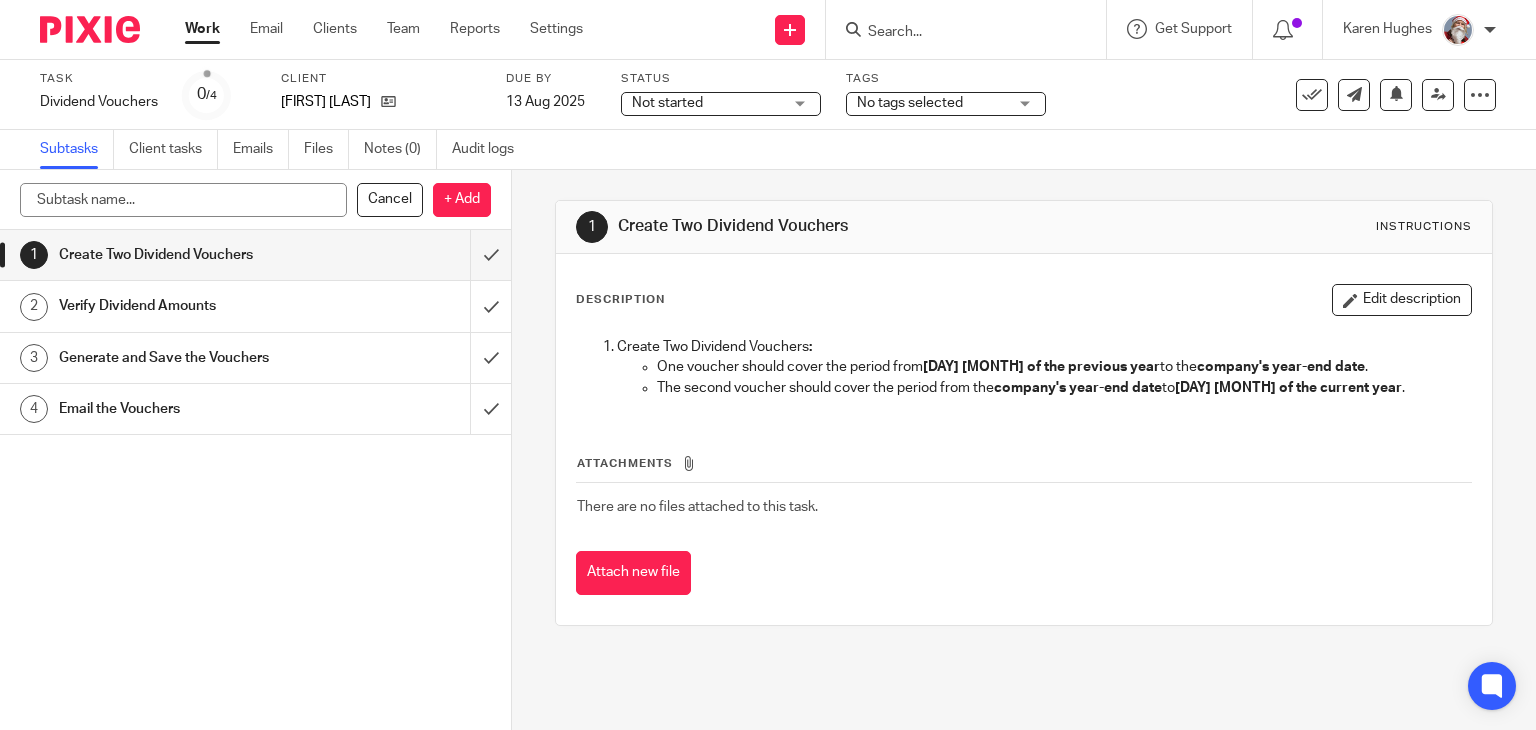 click on "Not started
Not started" at bounding box center (721, 104) 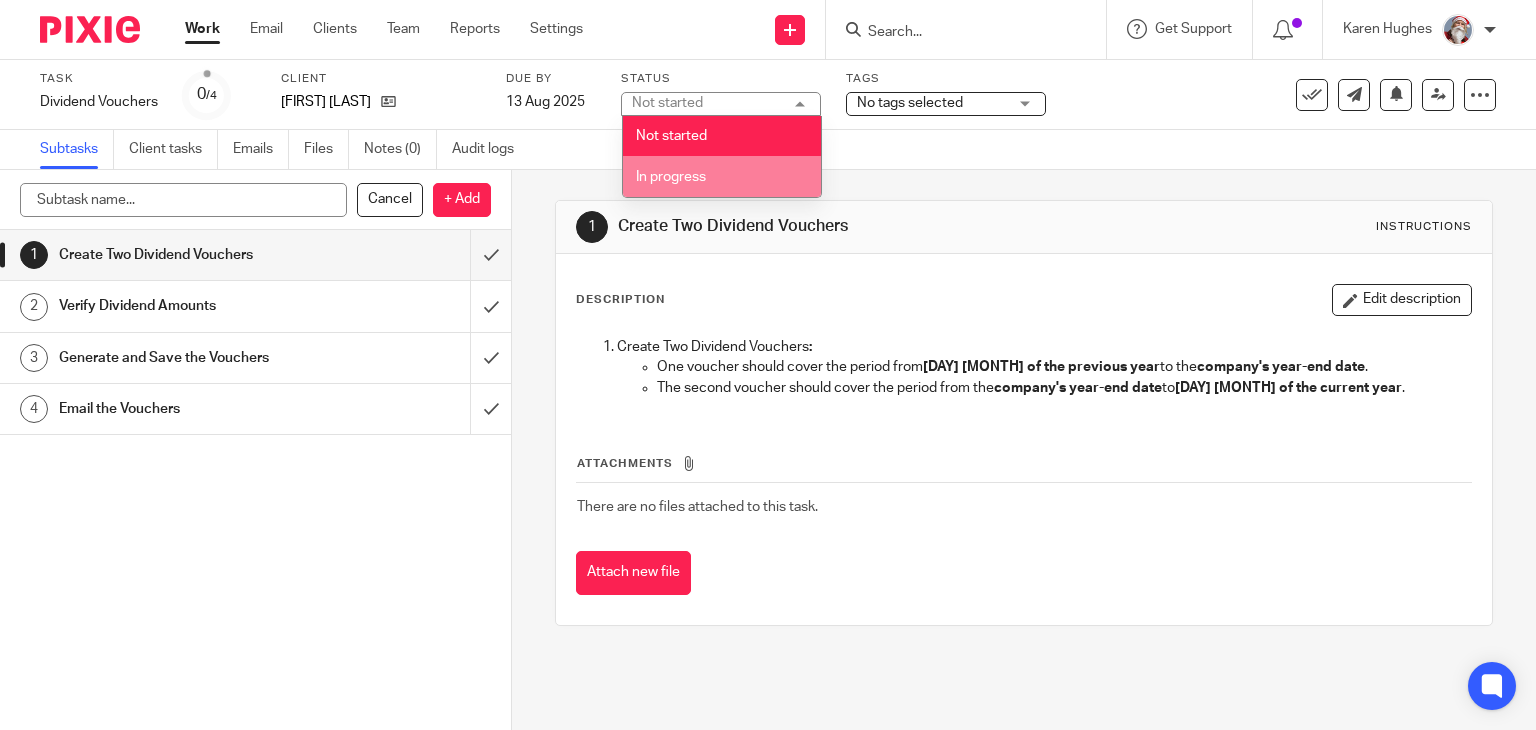 click on "In progress" at bounding box center [671, 177] 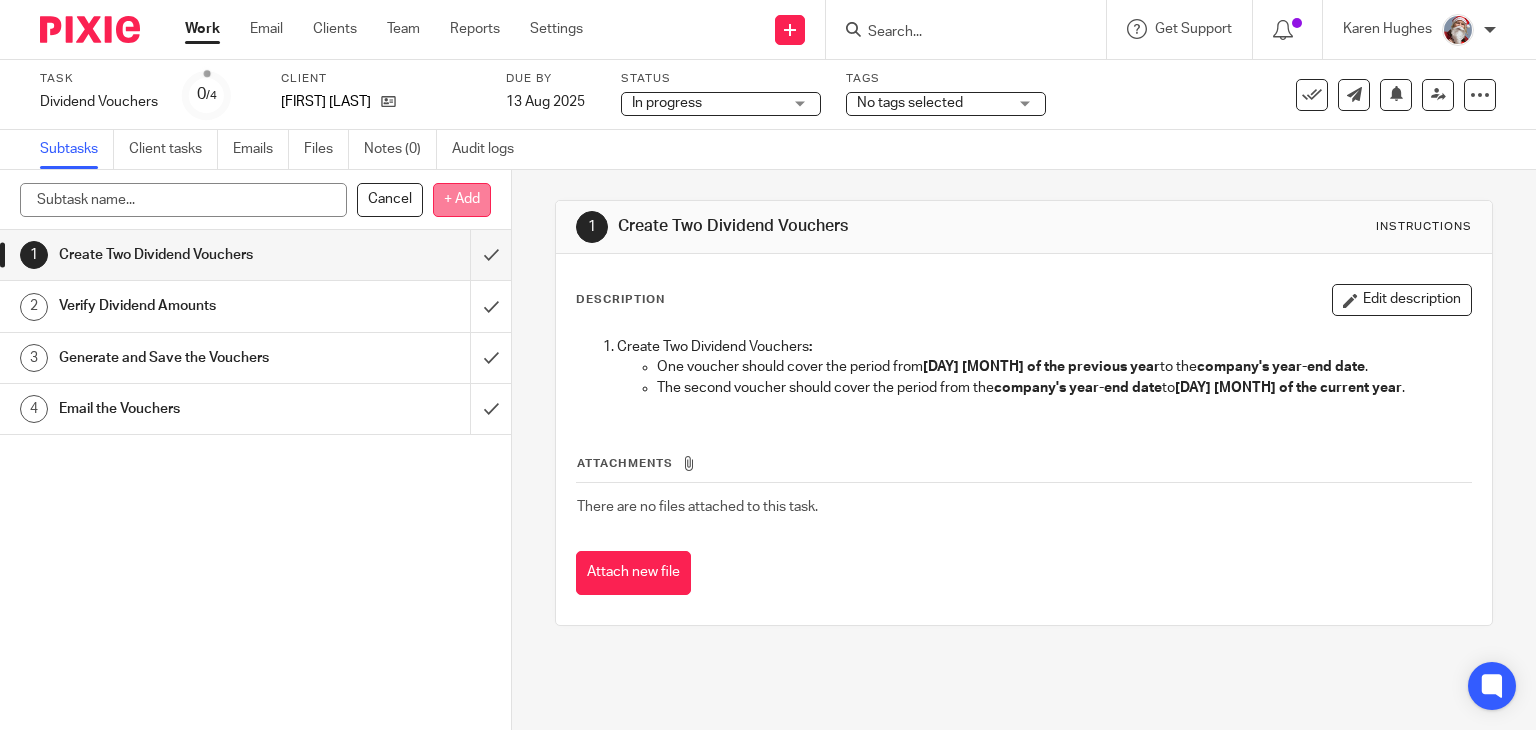 click on "+ Add" at bounding box center (462, 200) 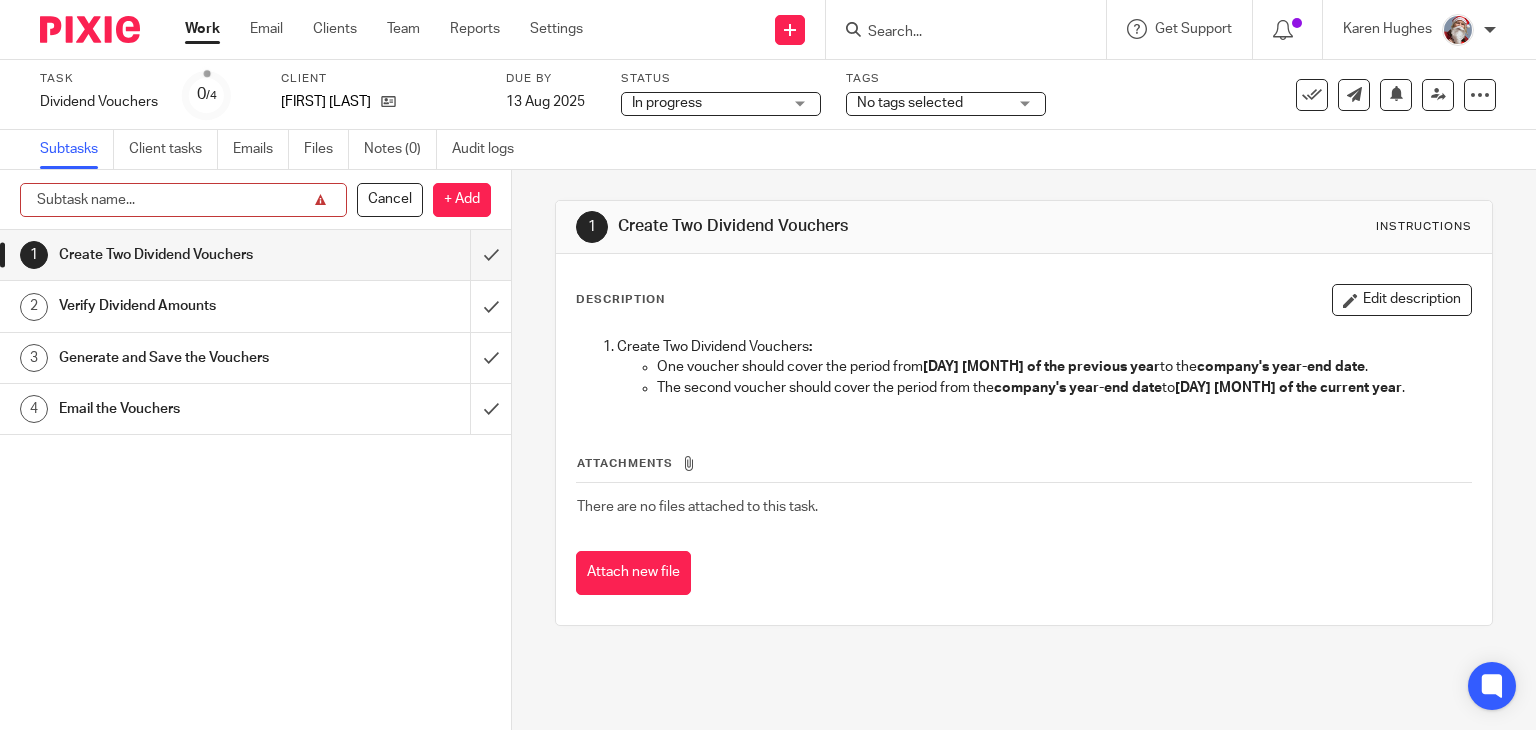 click at bounding box center (183, 200) 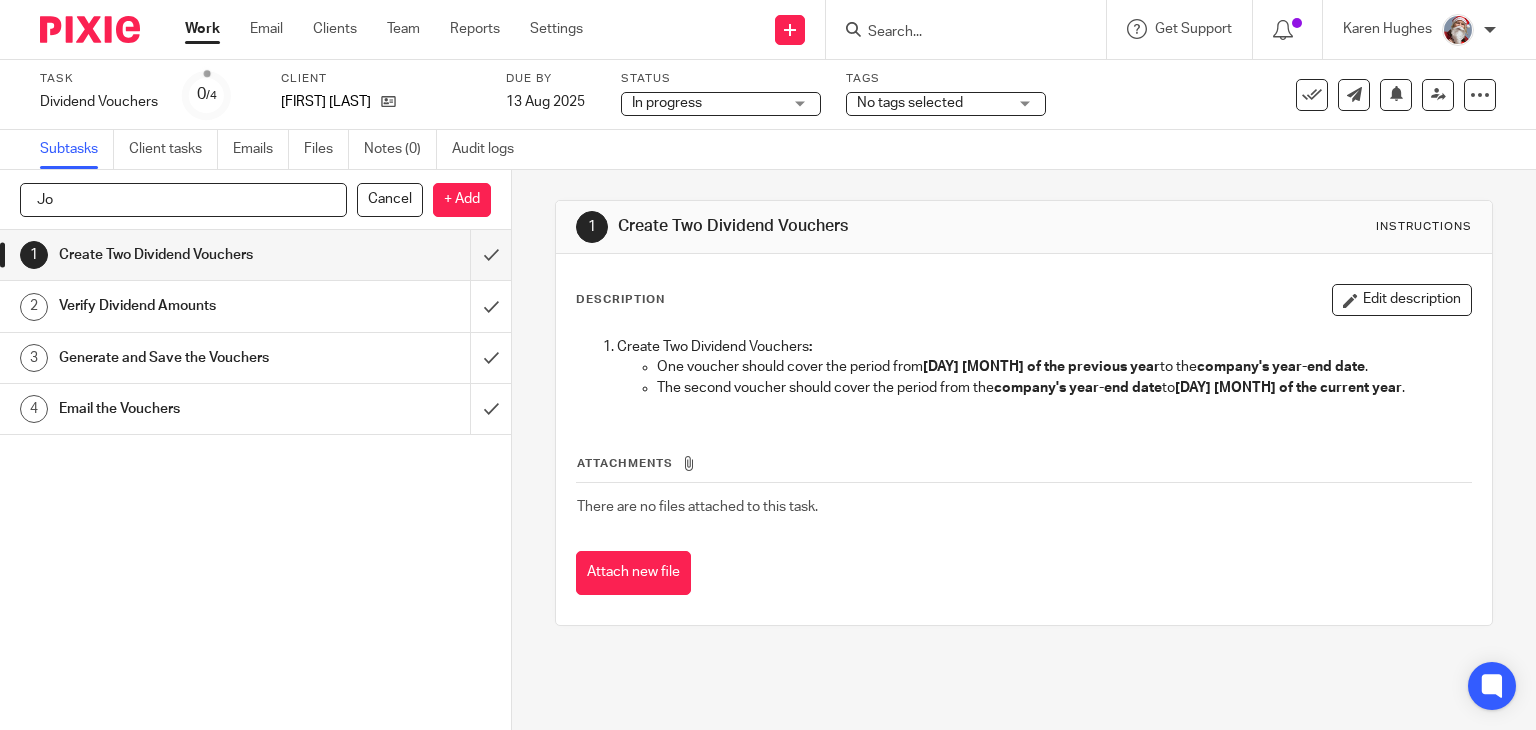 type on "J" 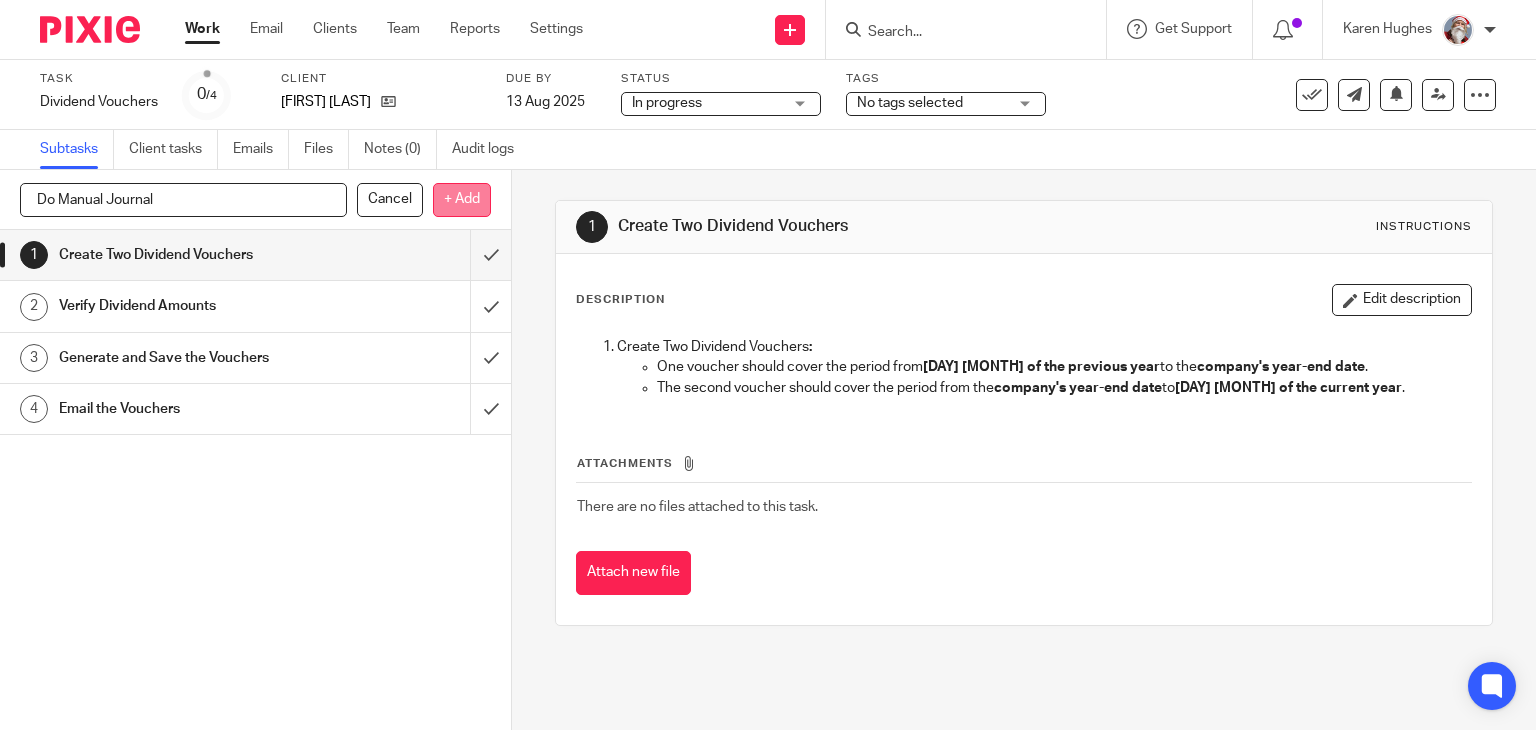 type on "Do Manual Journal" 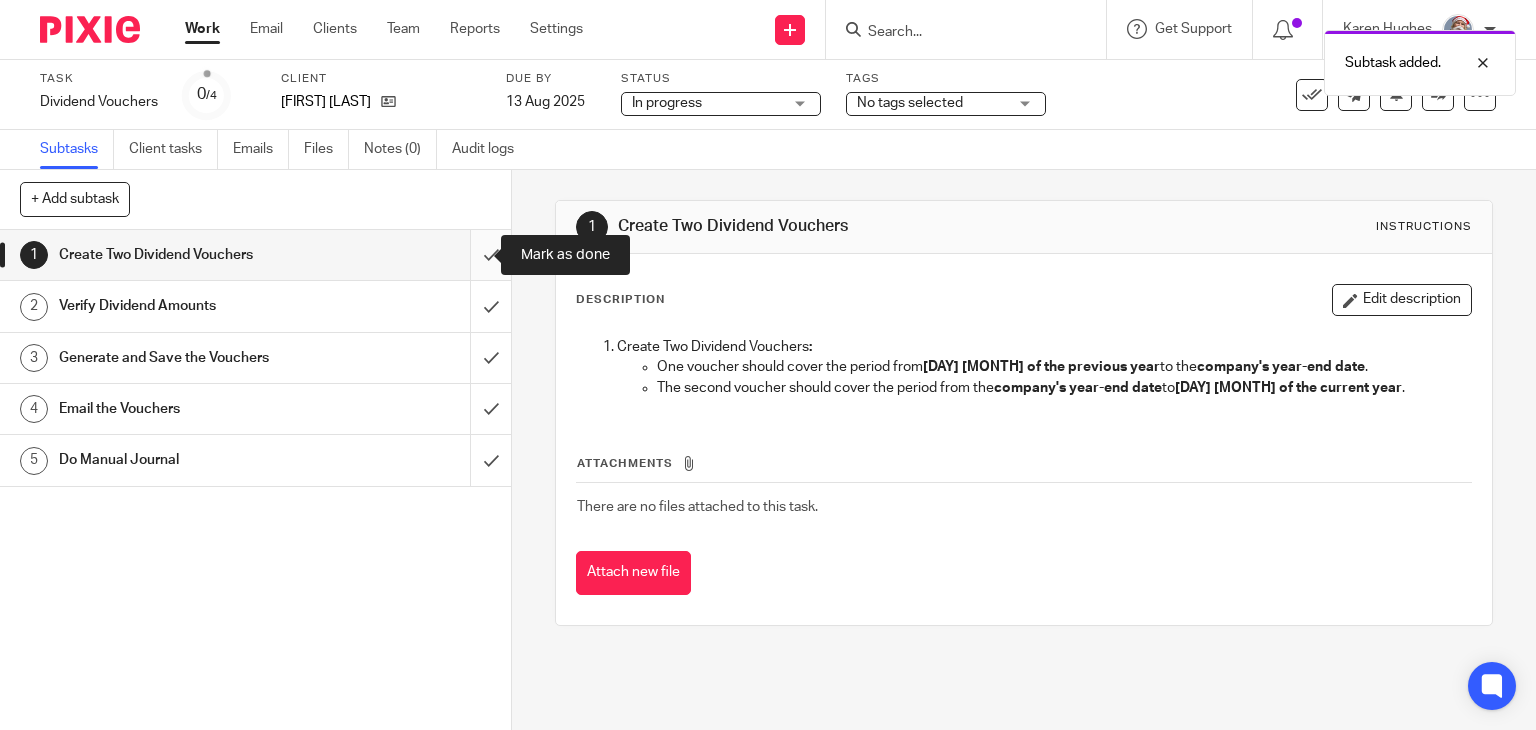 click at bounding box center (255, 255) 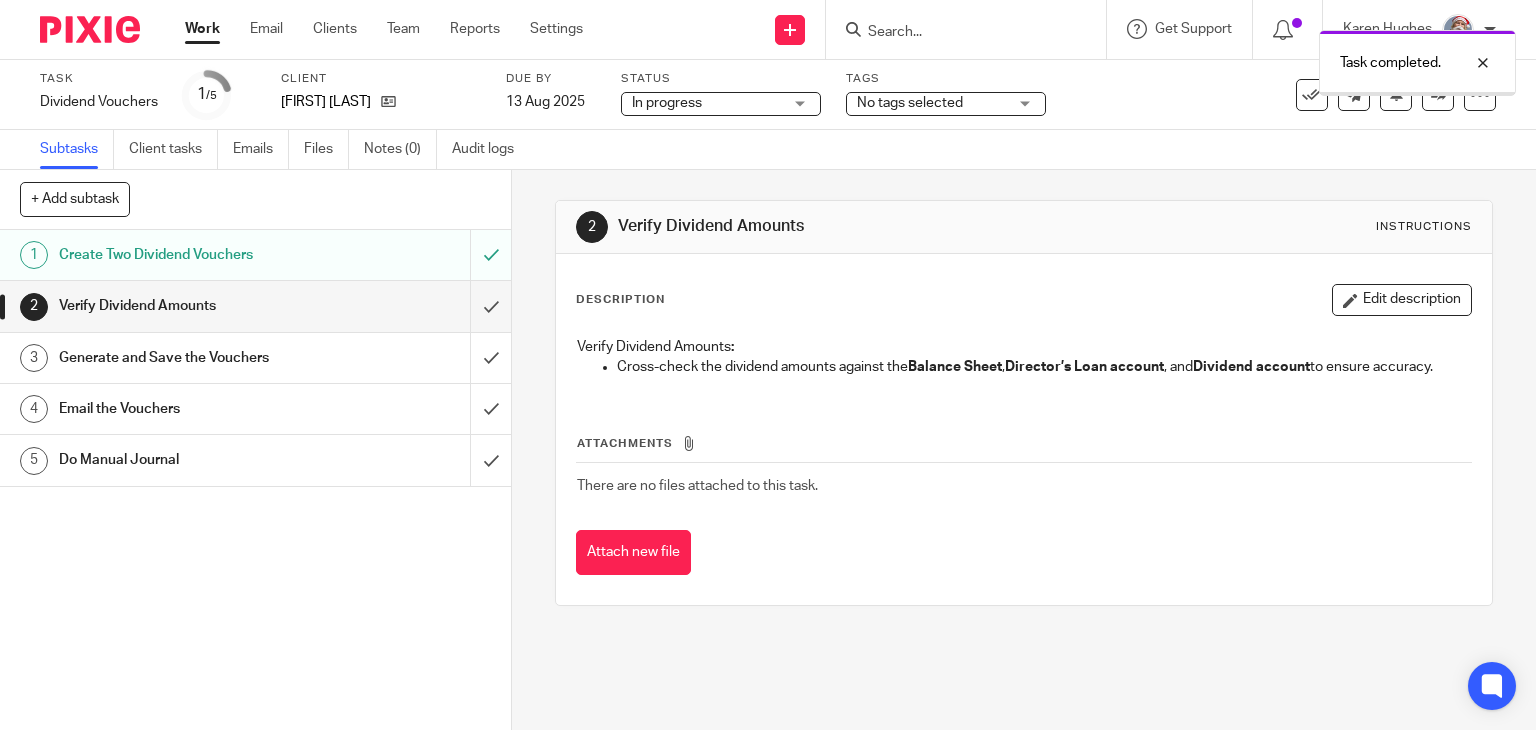 scroll, scrollTop: 0, scrollLeft: 0, axis: both 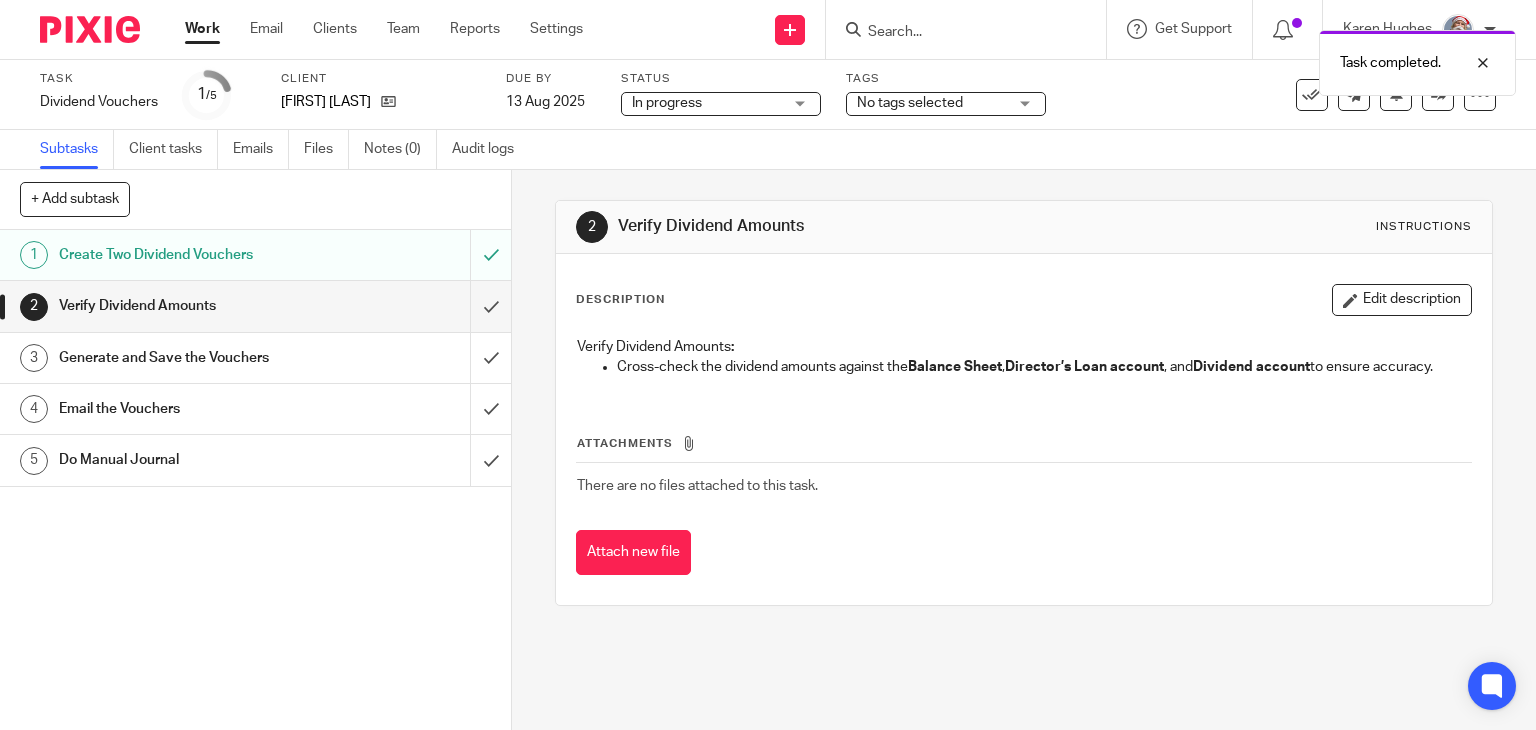 click at bounding box center [255, 306] 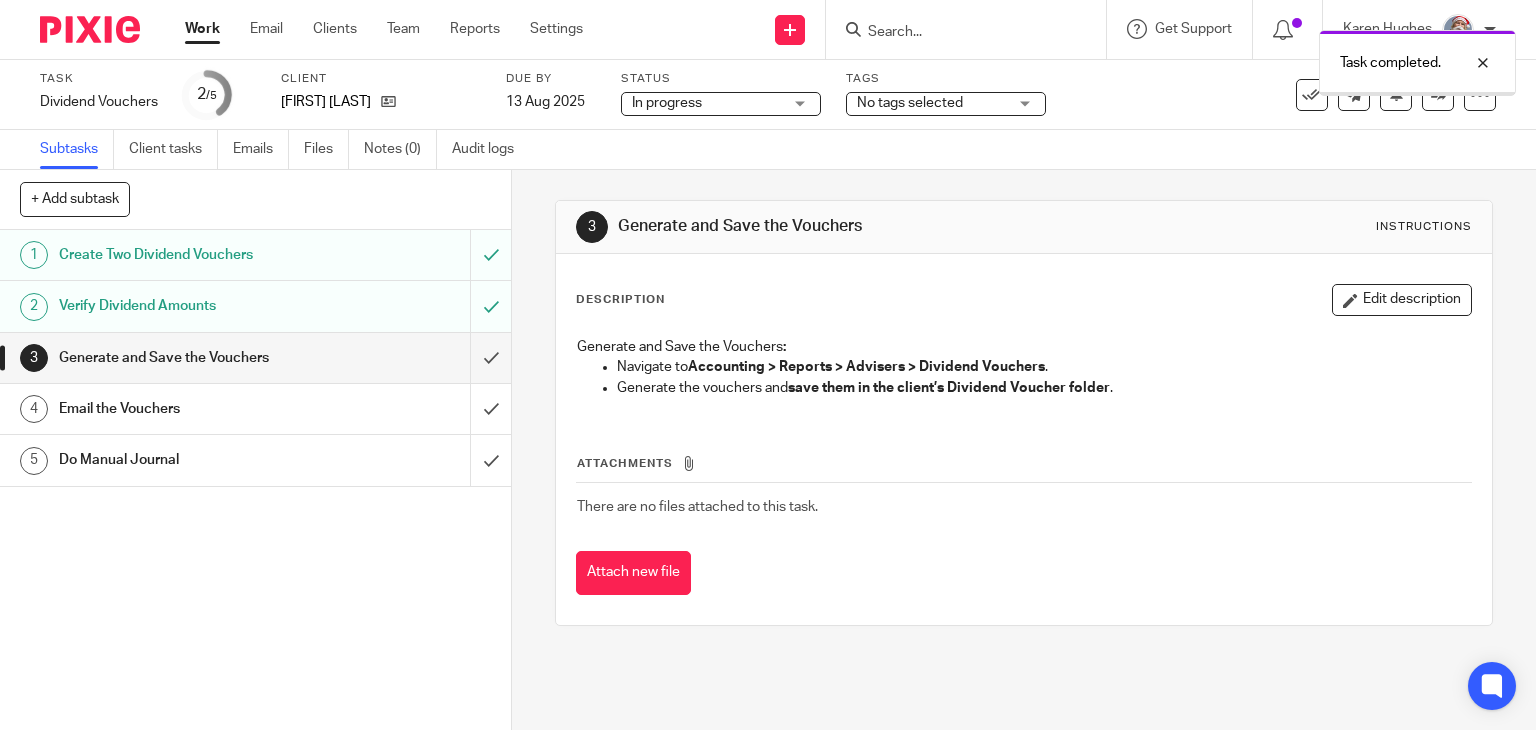 scroll, scrollTop: 0, scrollLeft: 0, axis: both 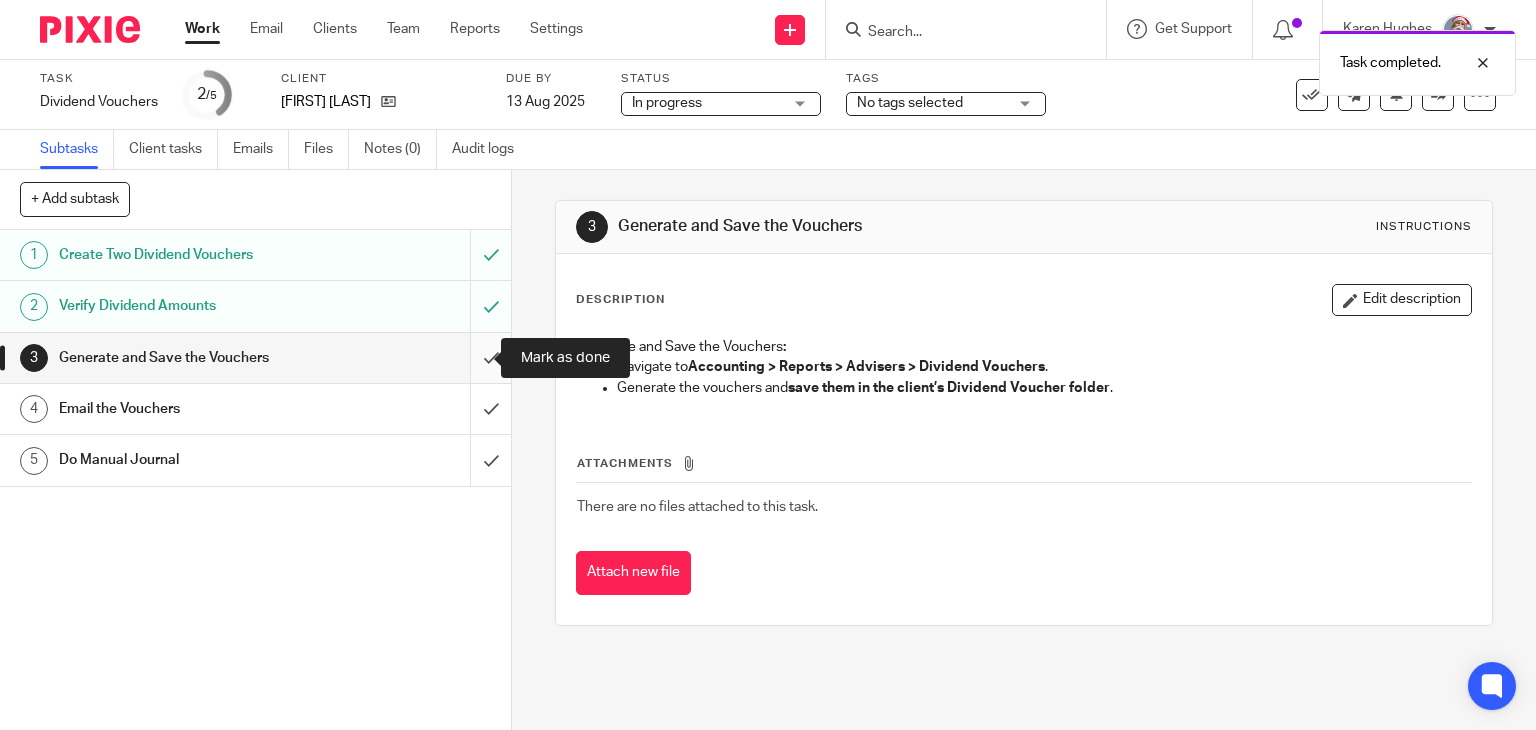 click at bounding box center (255, 358) 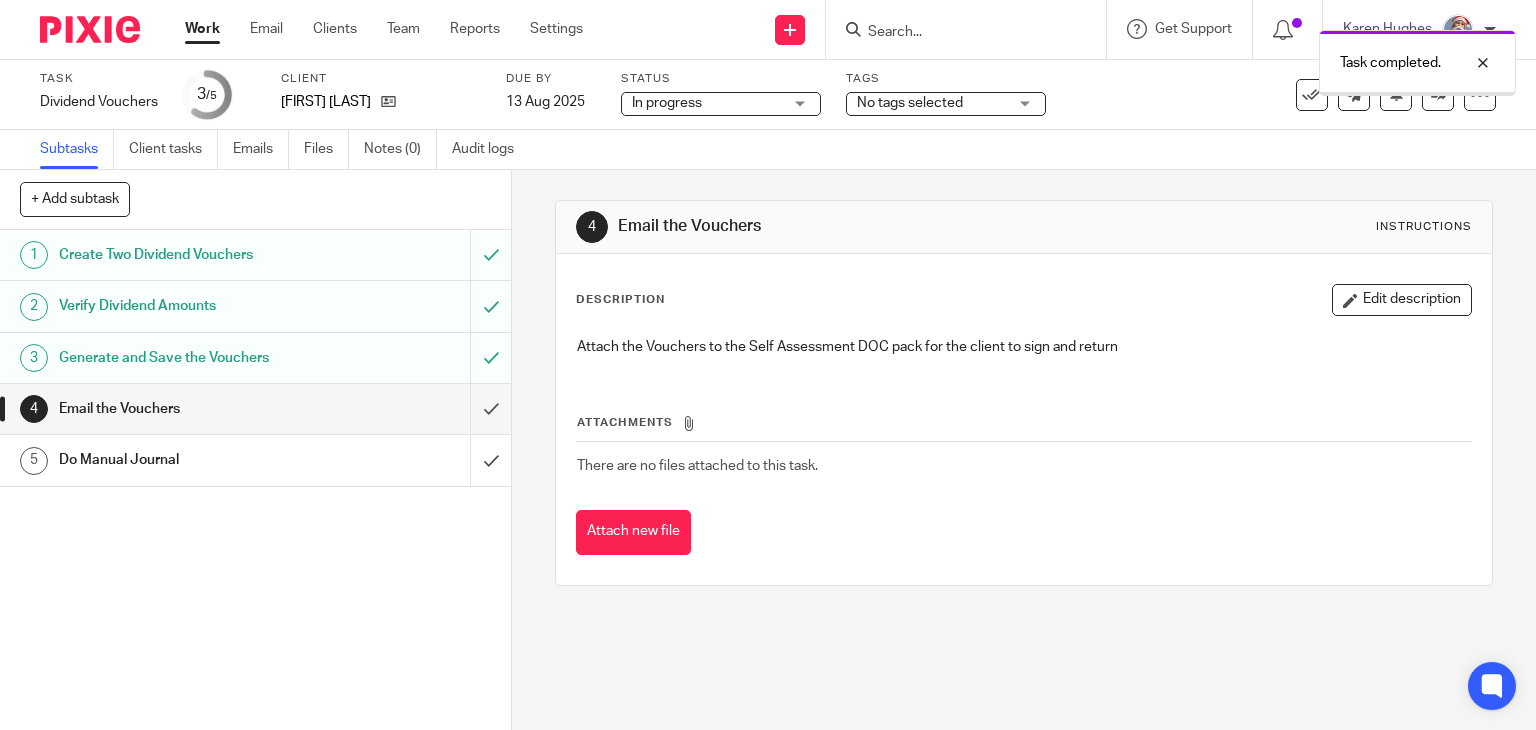 scroll, scrollTop: 0, scrollLeft: 0, axis: both 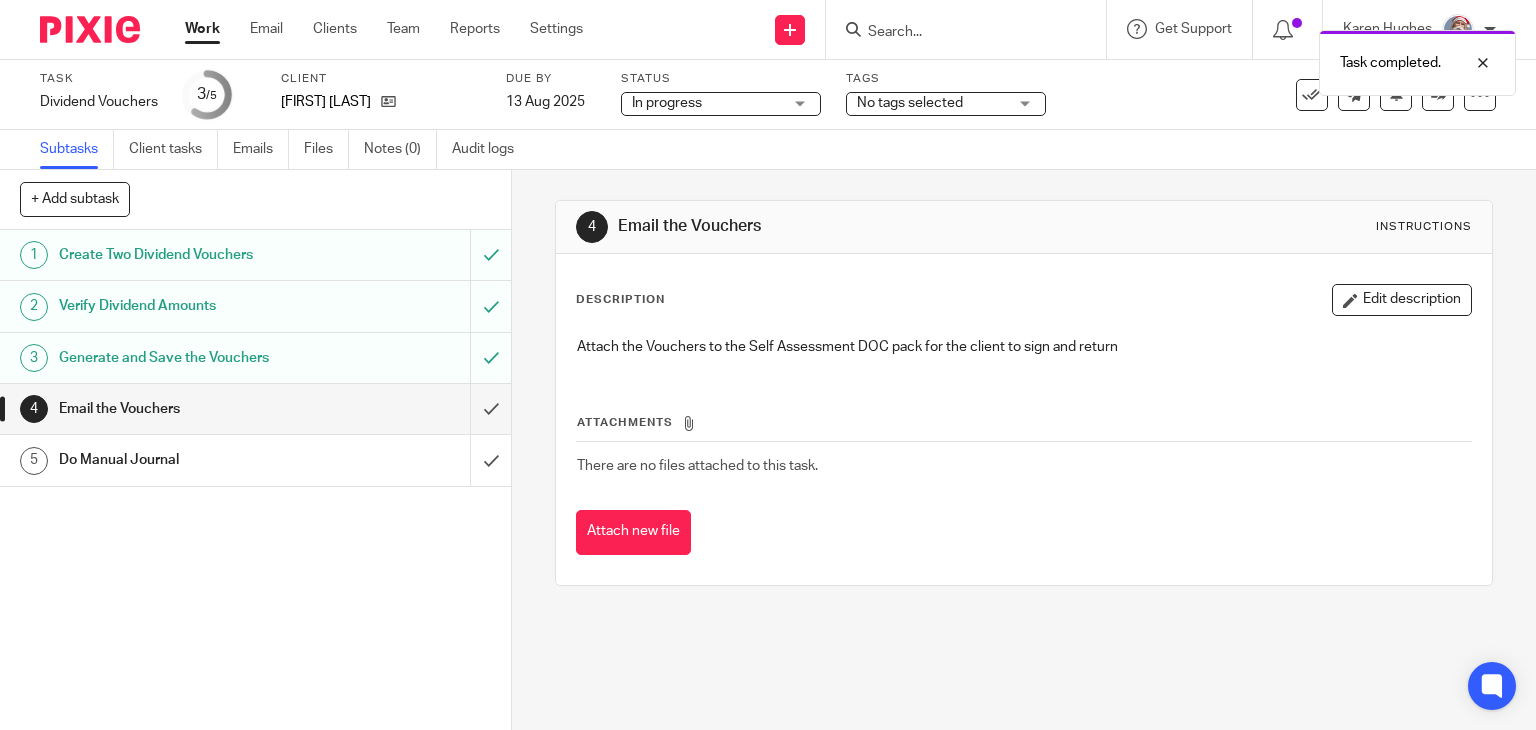 click on "Work" at bounding box center (202, 29) 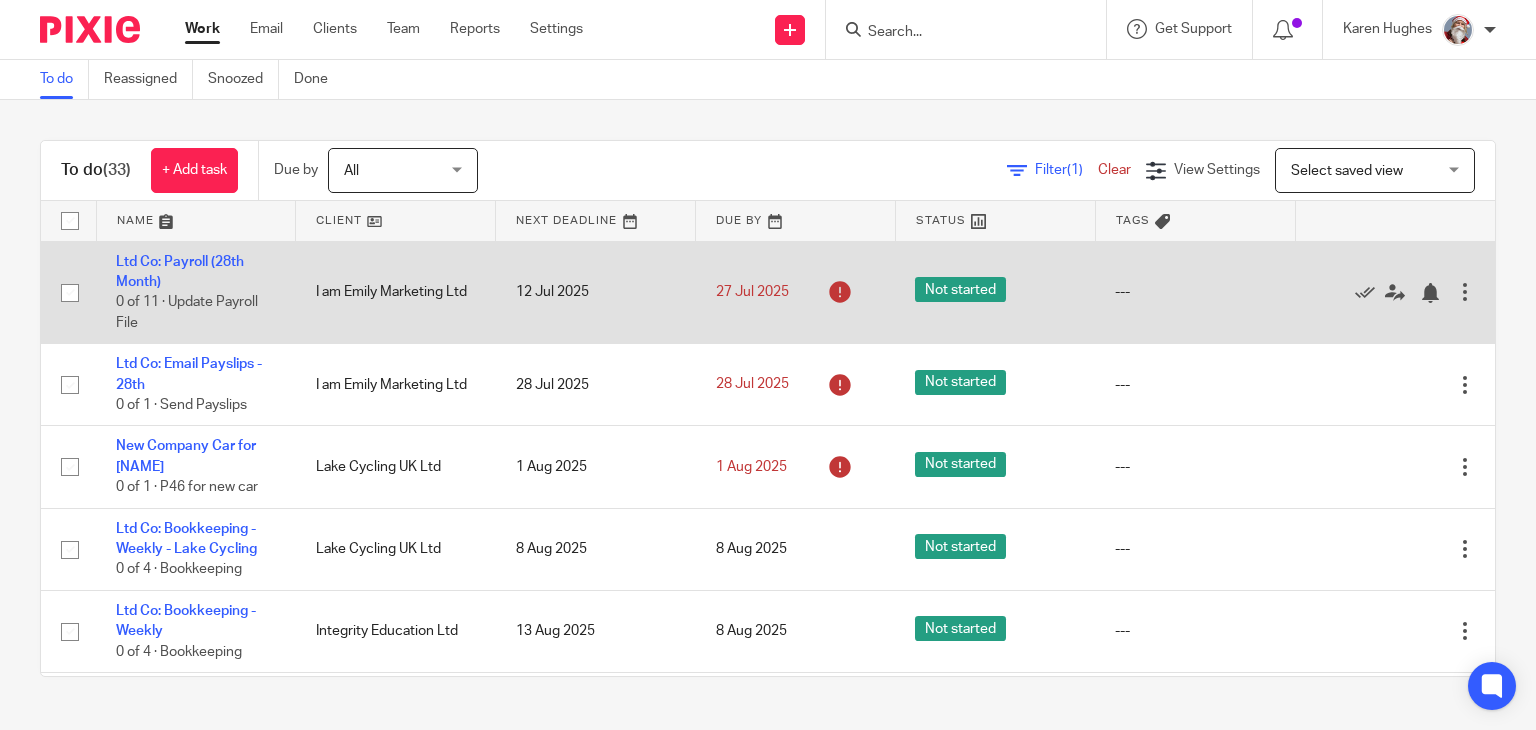 scroll, scrollTop: 0, scrollLeft: 0, axis: both 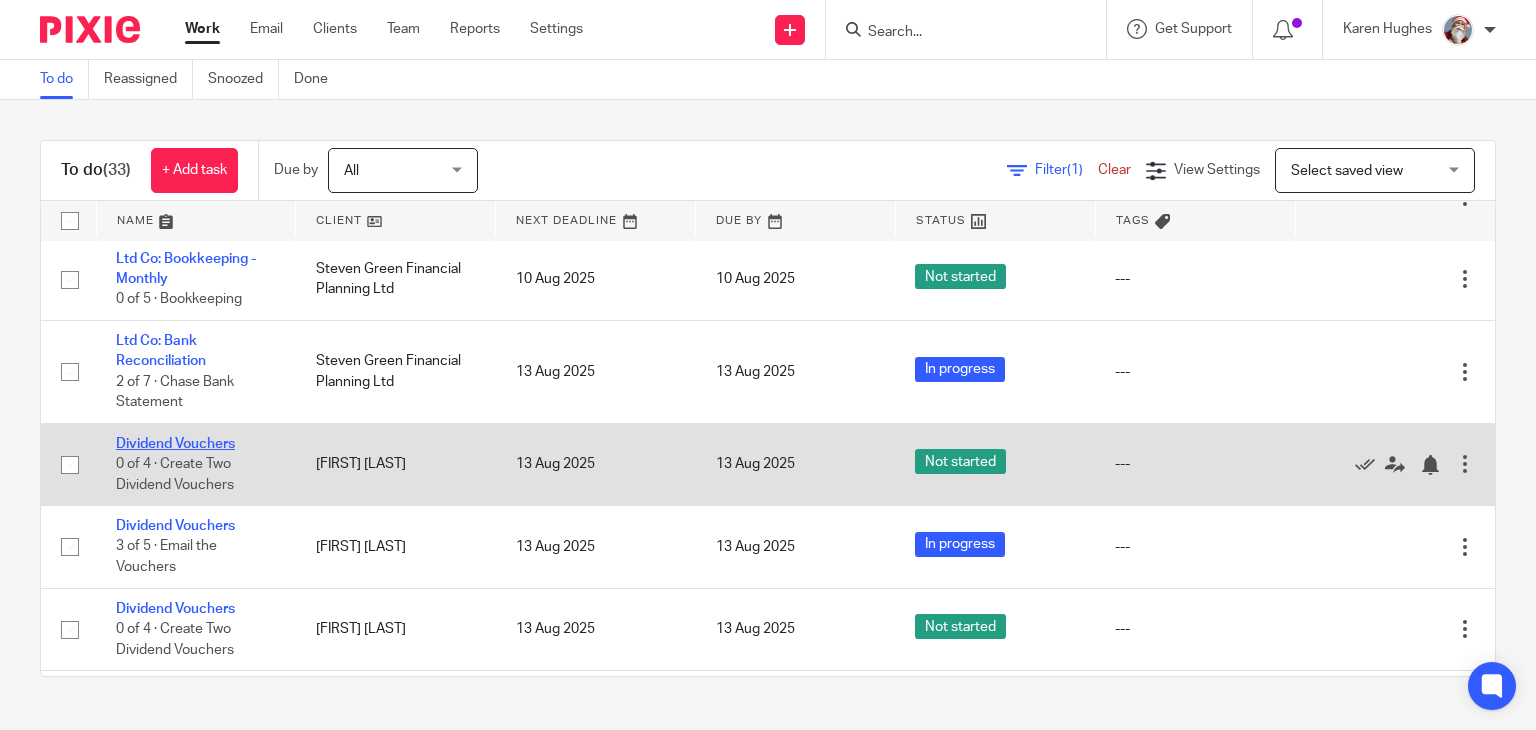 click on "Dividend Vouchers" at bounding box center [175, 444] 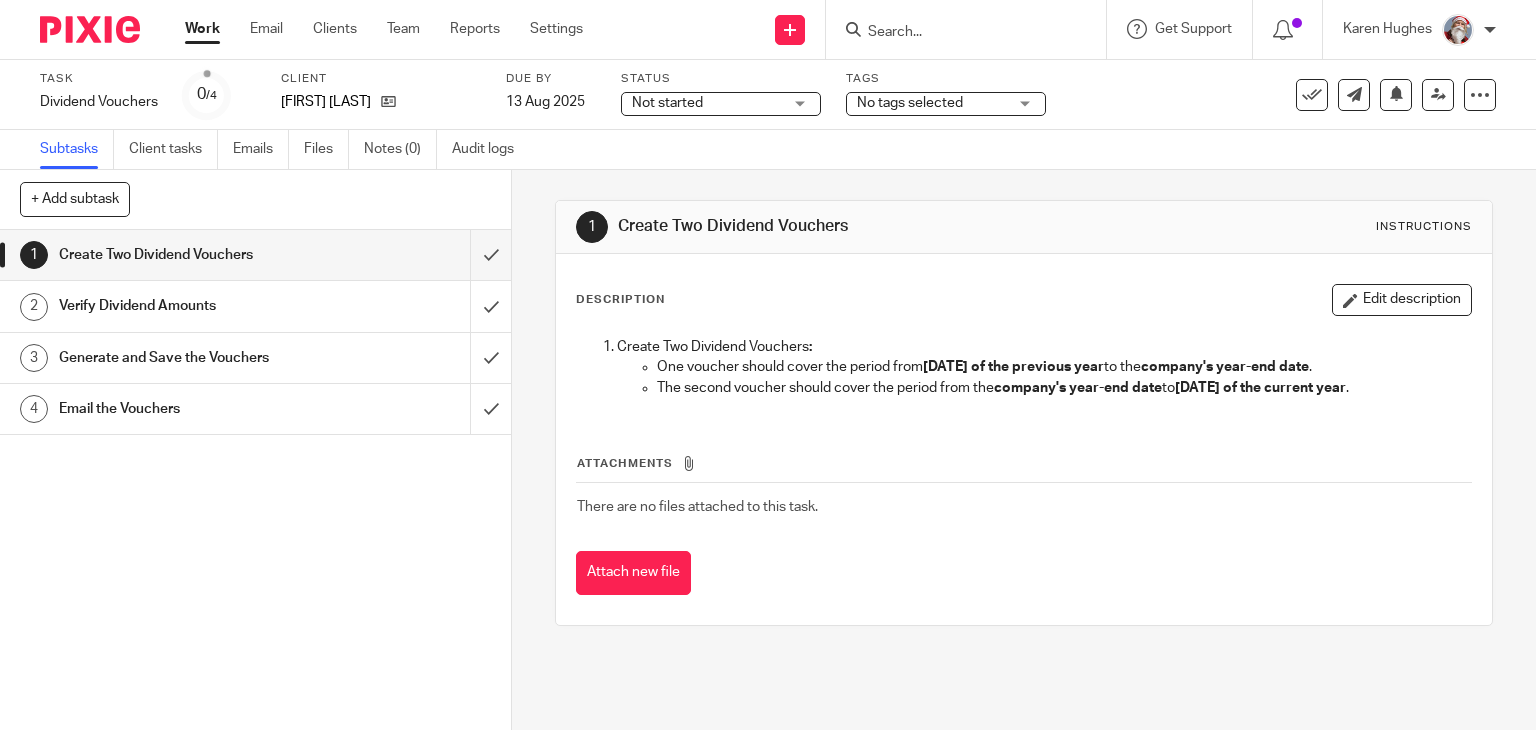 scroll, scrollTop: 0, scrollLeft: 0, axis: both 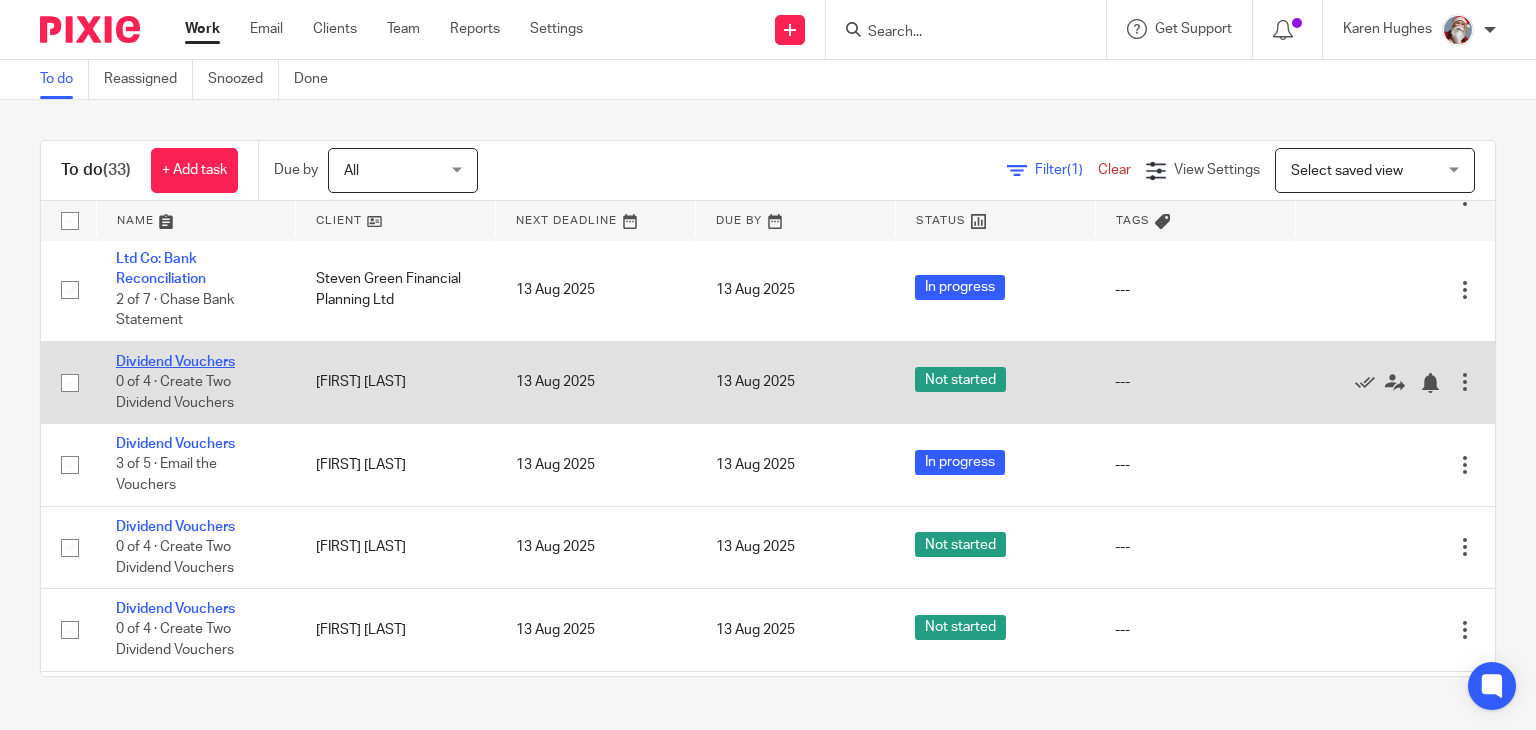 click on "Dividend Vouchers" at bounding box center (175, 362) 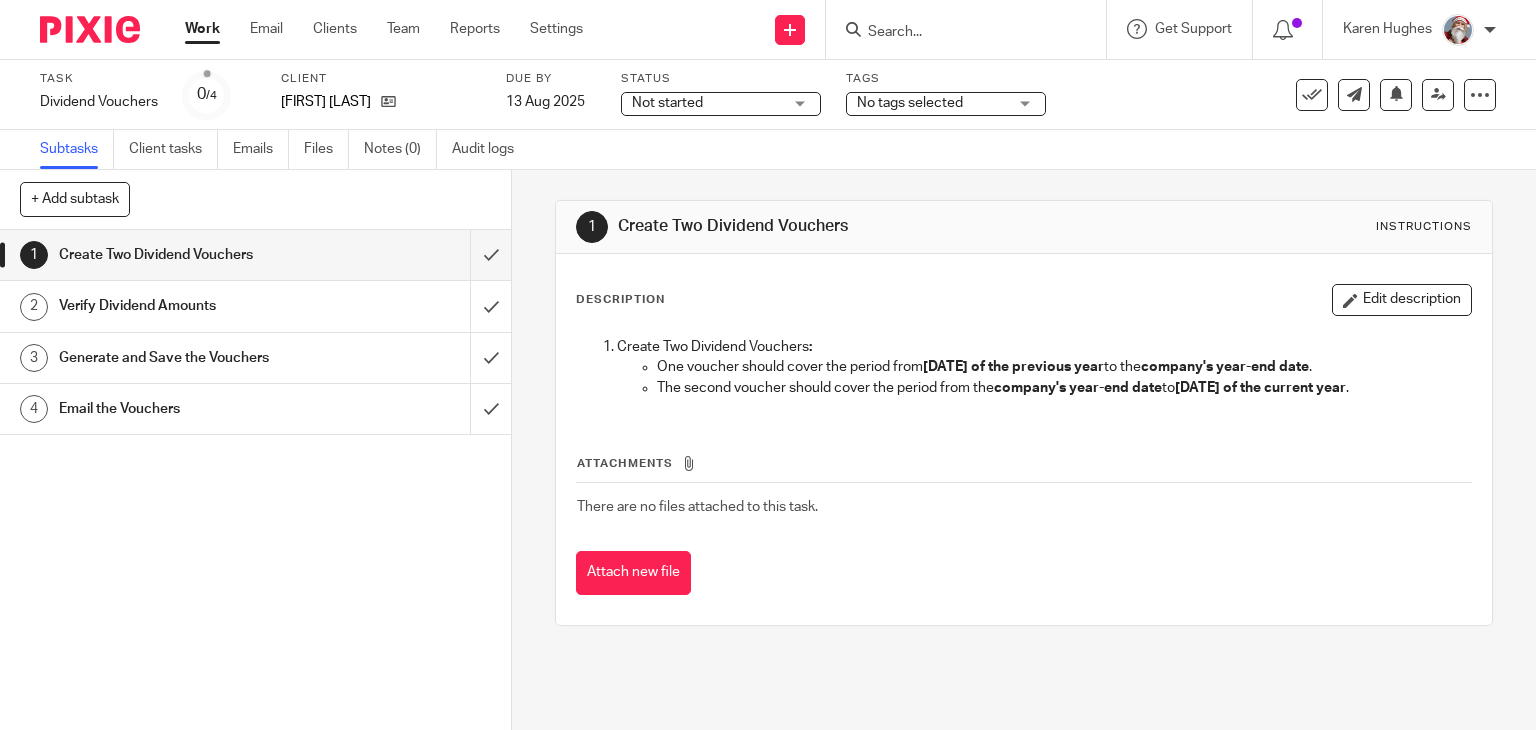 scroll, scrollTop: 0, scrollLeft: 0, axis: both 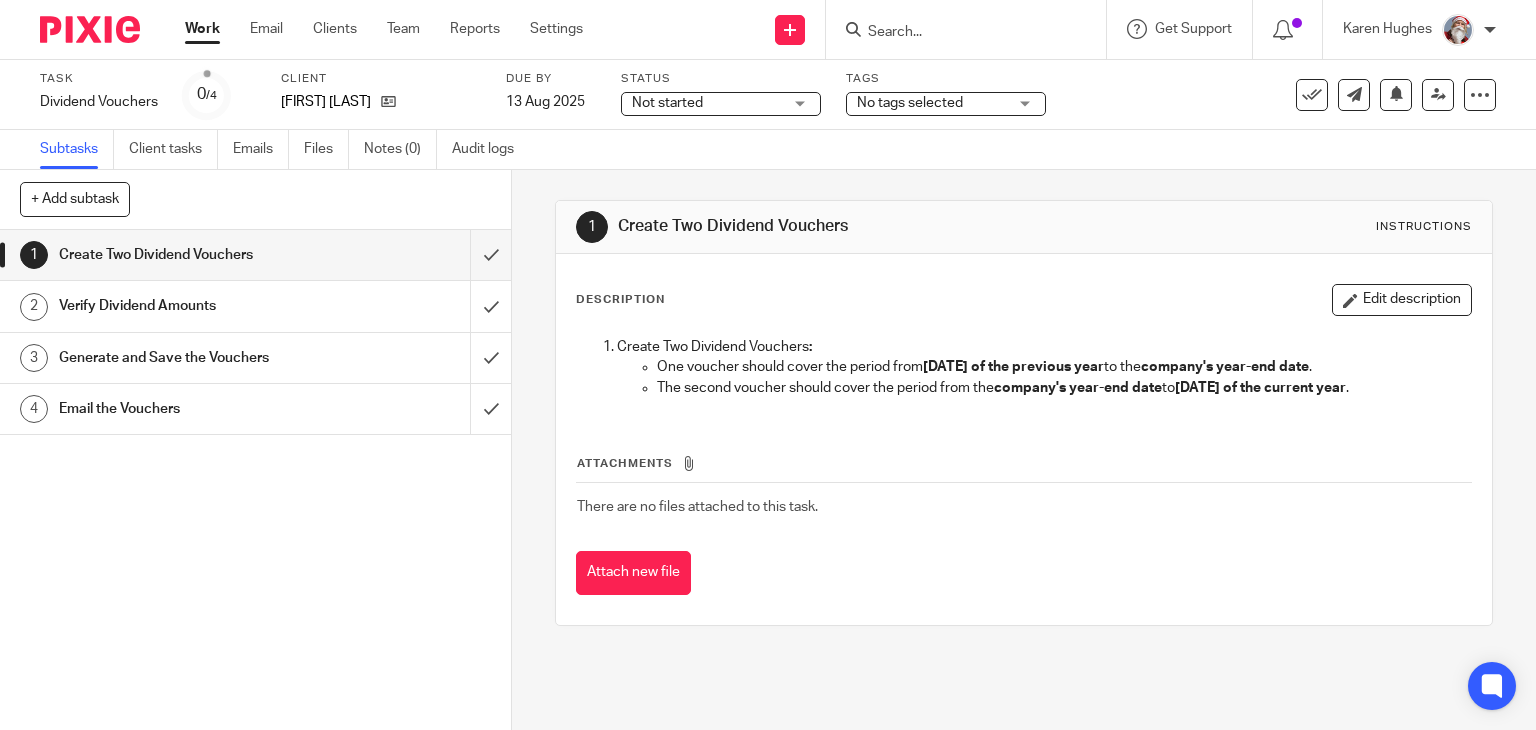 click on "Not started
Not started" at bounding box center [721, 104] 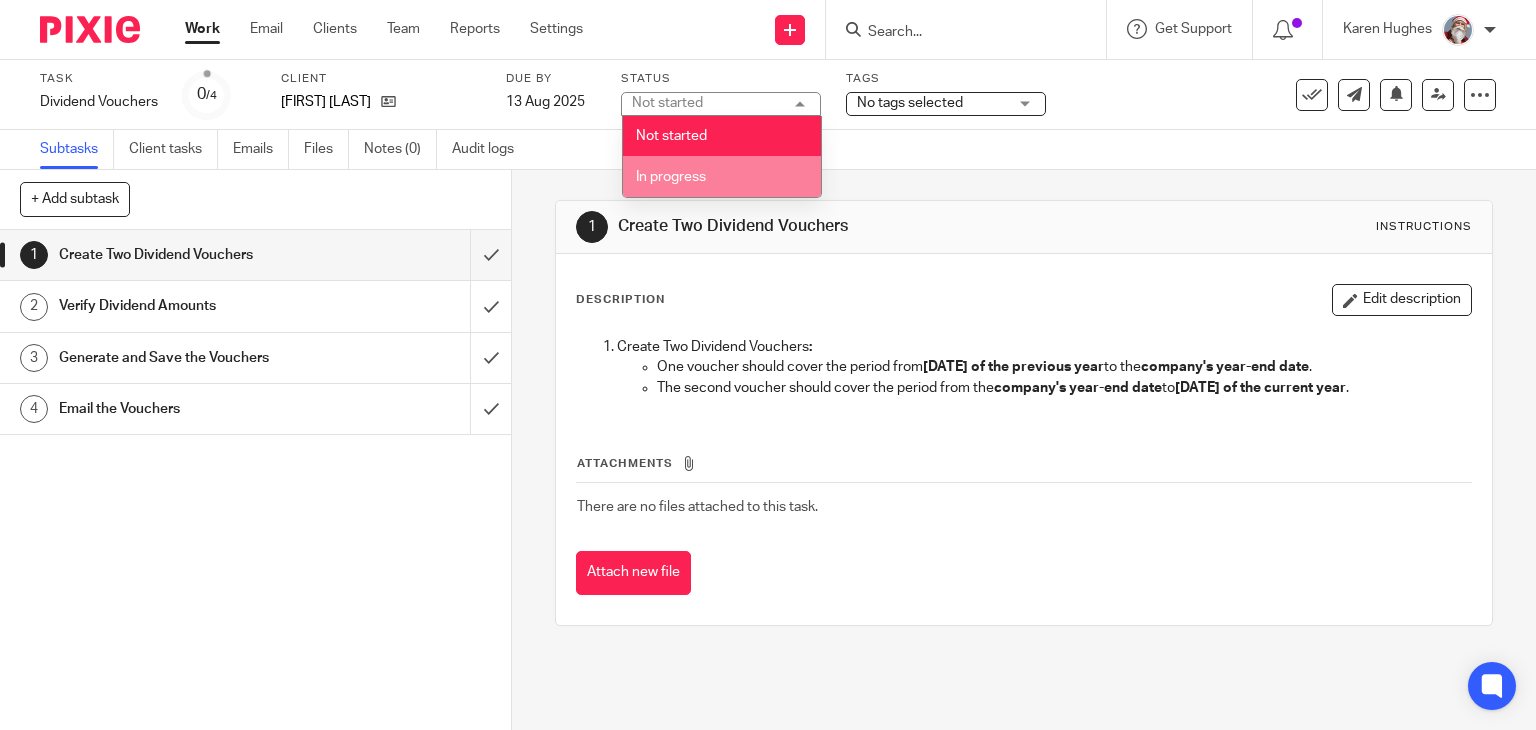 click on "In progress" at bounding box center (671, 177) 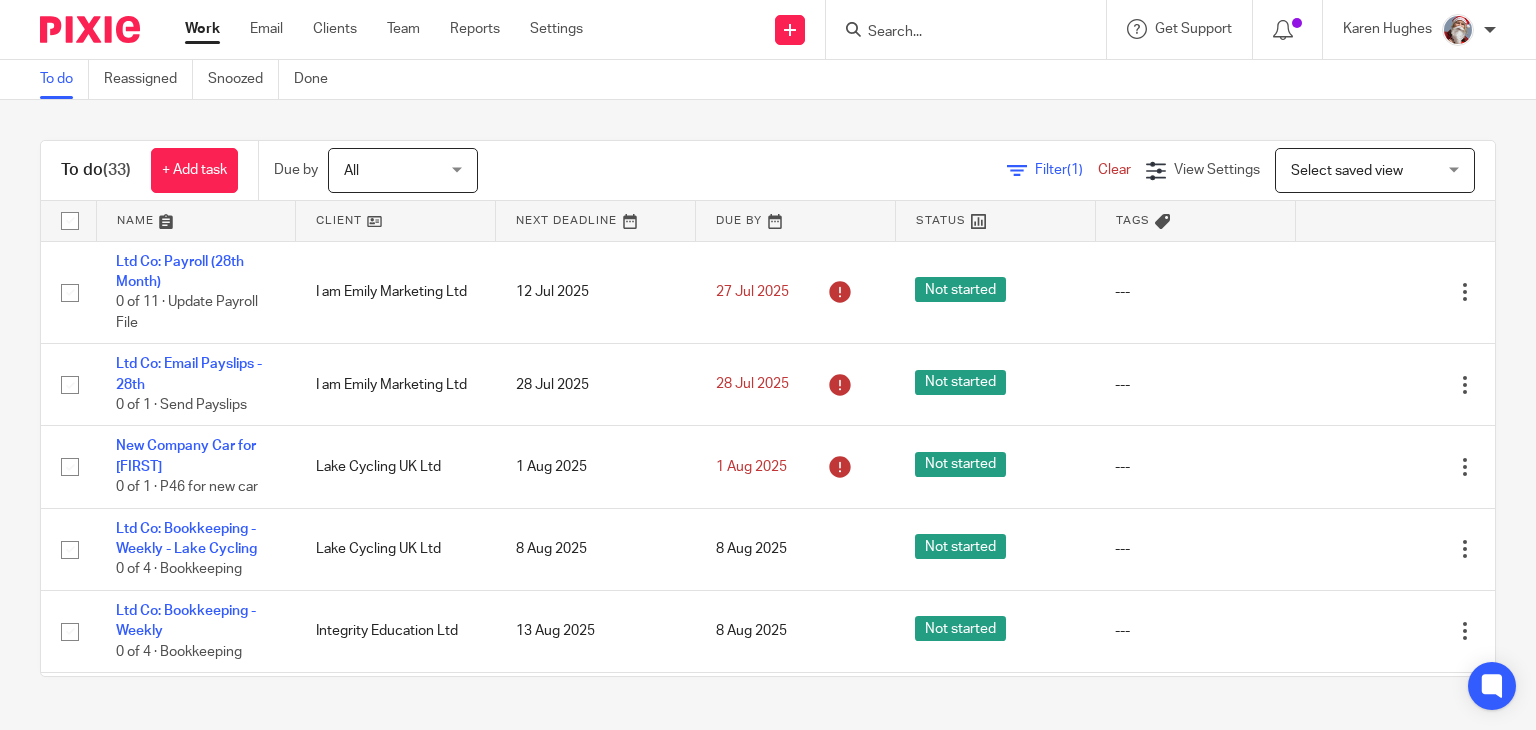 scroll, scrollTop: 0, scrollLeft: 0, axis: both 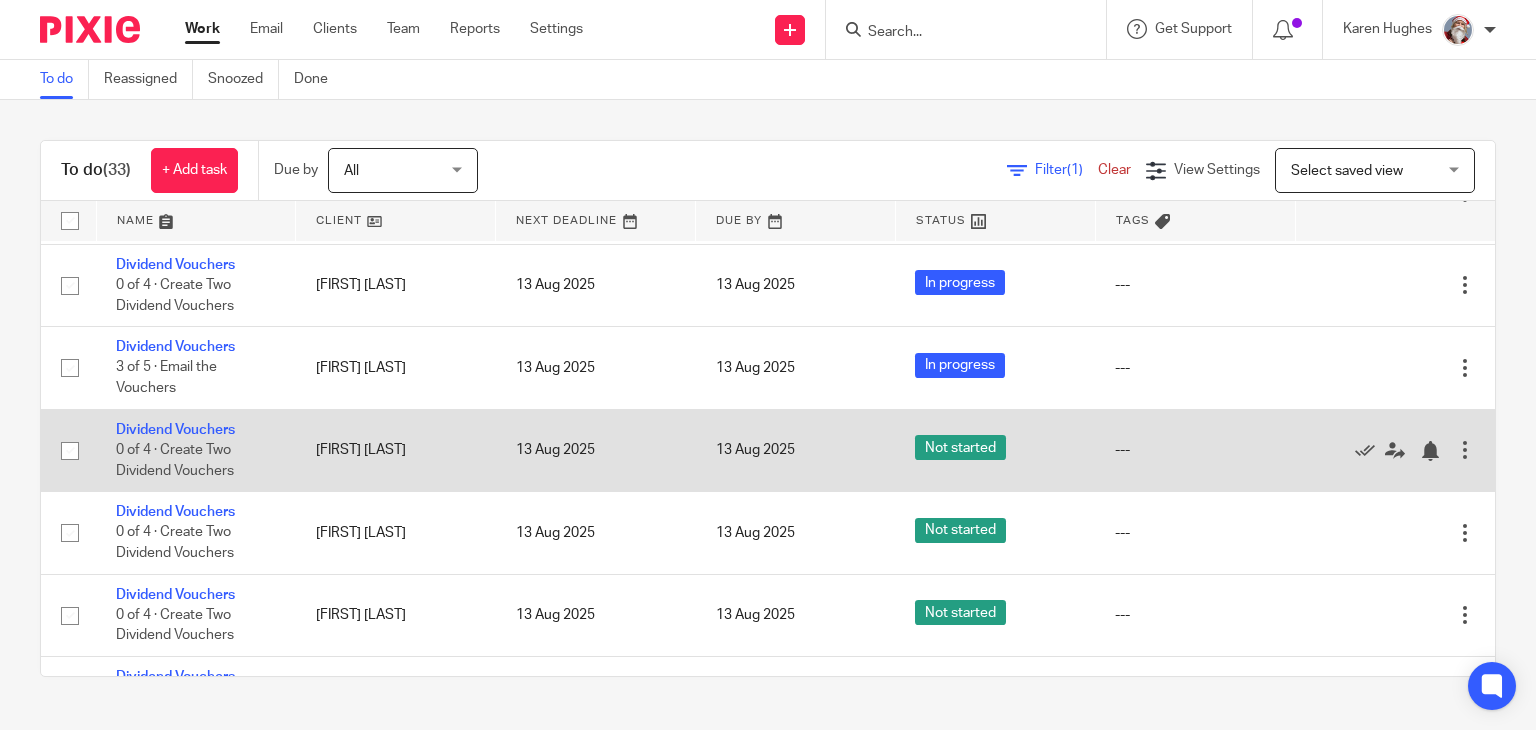 click on "Dividend Vouchers
0
of
4 ·
Create Two Dividend Vouchers" at bounding box center [196, 450] 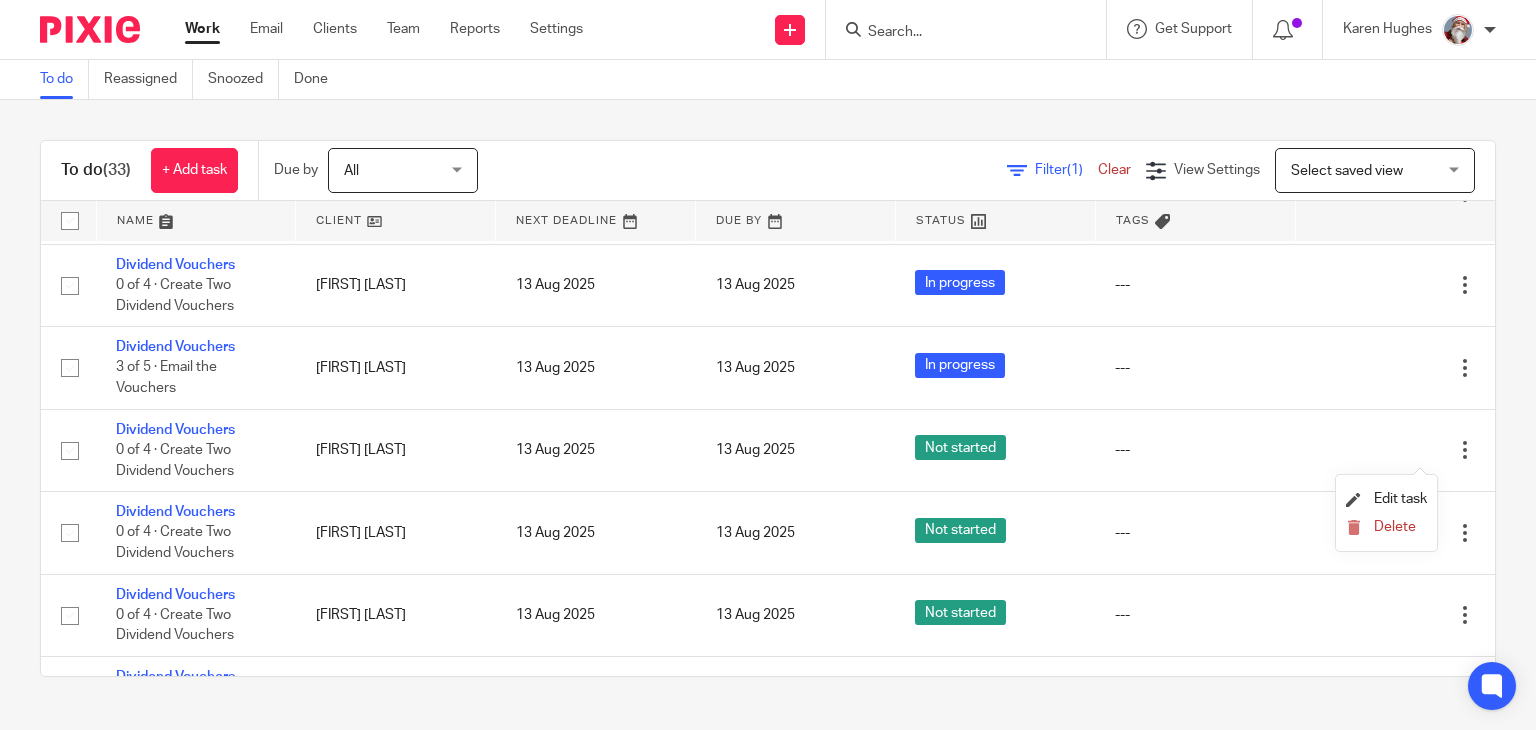 click on "To do
(33)   + Add task    Due by
All
All
Today
Tomorrow
This week
Next week
This month
Next month
All
all     Filter
(1) Clear     View Settings   View Settings     (1) Filters   Clear   Save     Manage saved views
Select saved view
Select saved view
Select saved view
Name     Client     Next Deadline     Due By     Status   Tags       Ltd Co: Payroll (28th Month)
0
of
11 ·
Update Payroll File
I am Emily Marketing Ltd
12 Jul 2025
27 Jul 2025
Not started
---             Edit task
Delete
Ltd Co: Email Payslips - 28th                 28 Jul 2025" at bounding box center [768, 408] 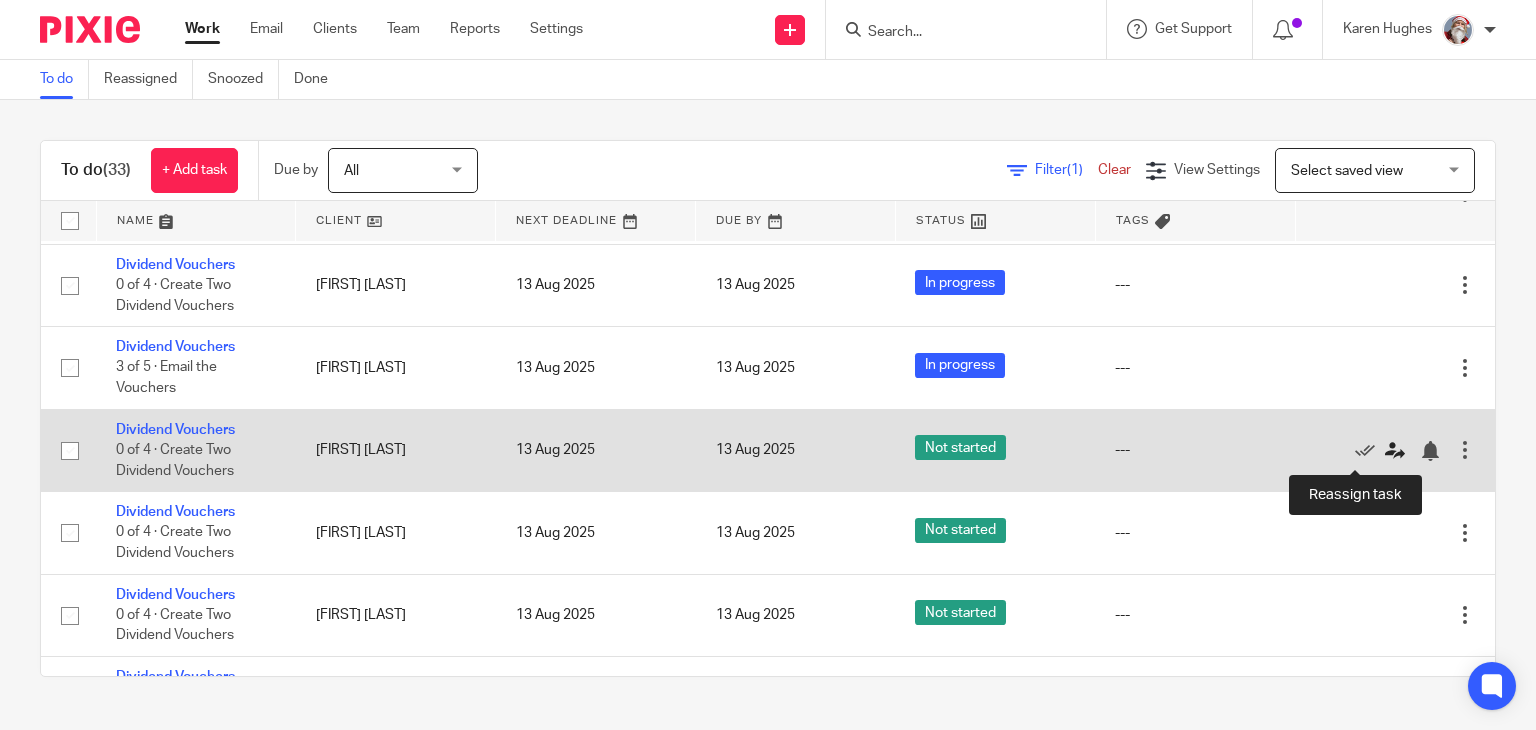 click at bounding box center (1395, 451) 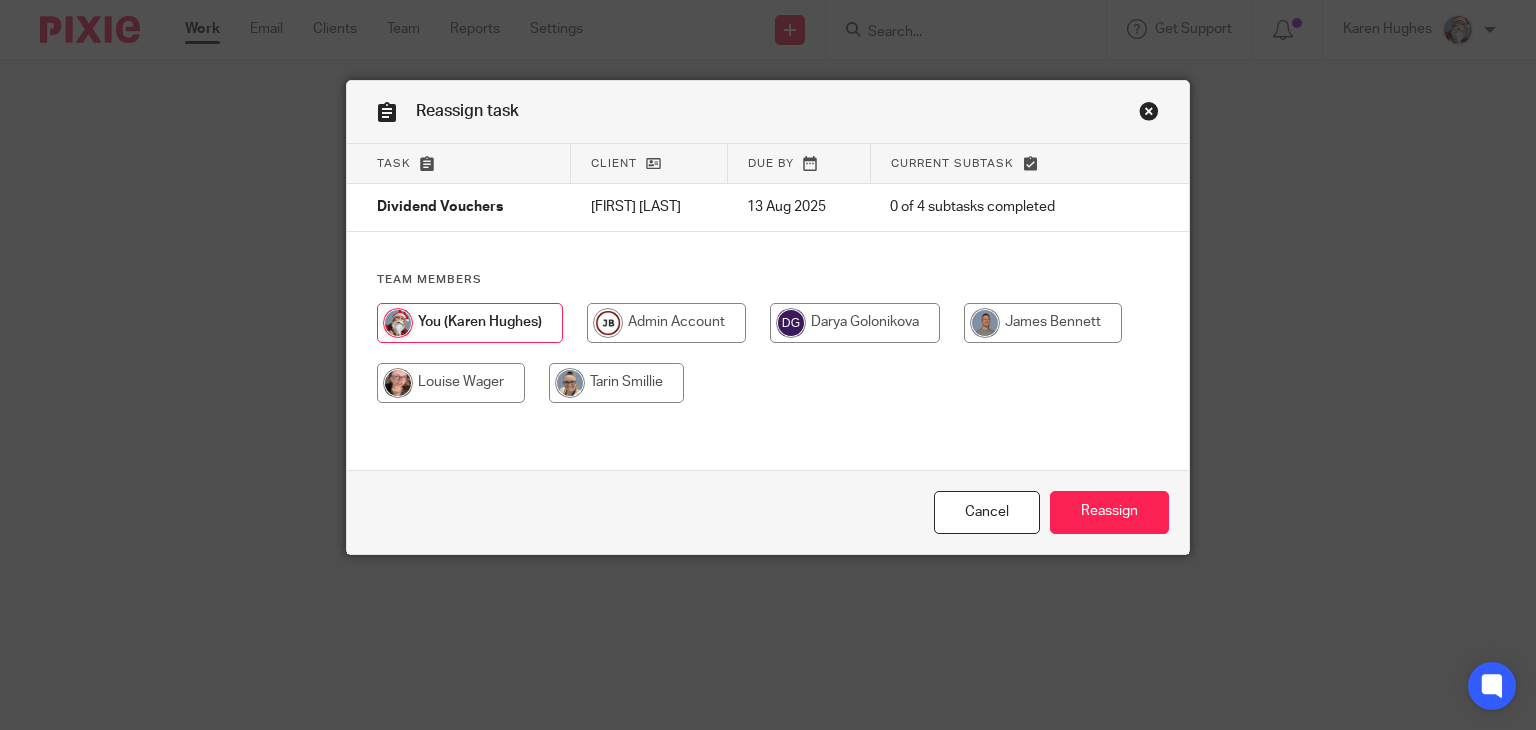 scroll, scrollTop: 0, scrollLeft: 0, axis: both 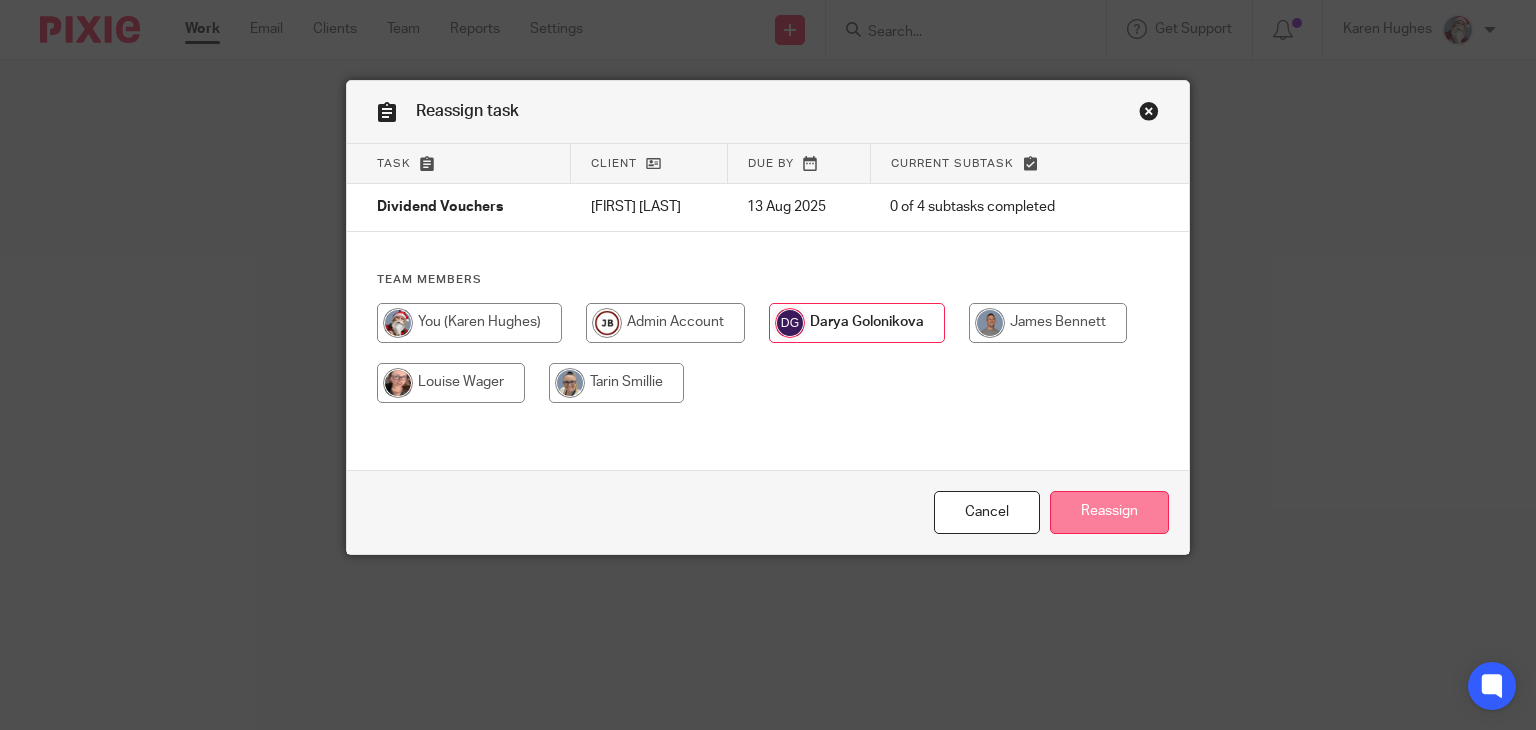 click on "Reassign" at bounding box center [1109, 512] 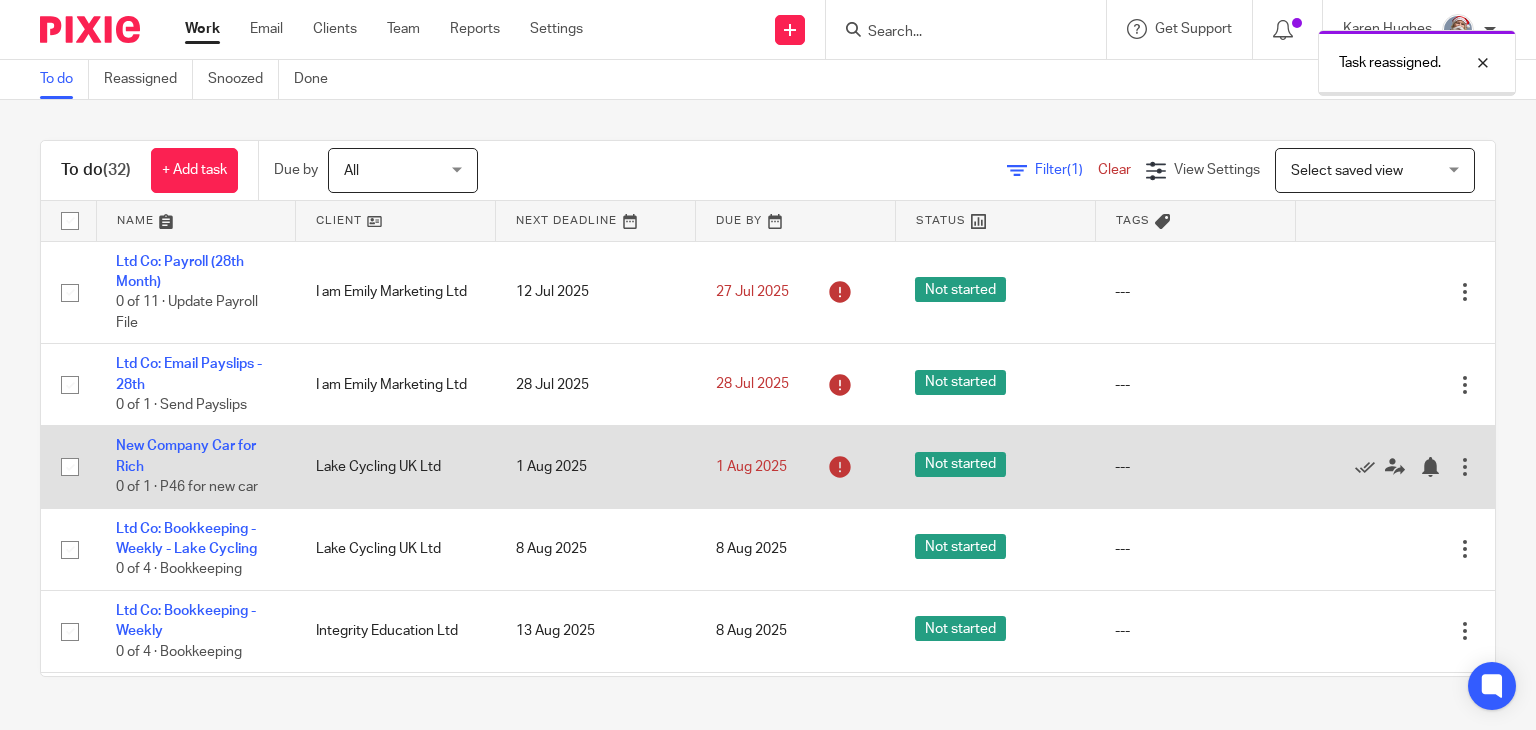 scroll, scrollTop: 0, scrollLeft: 0, axis: both 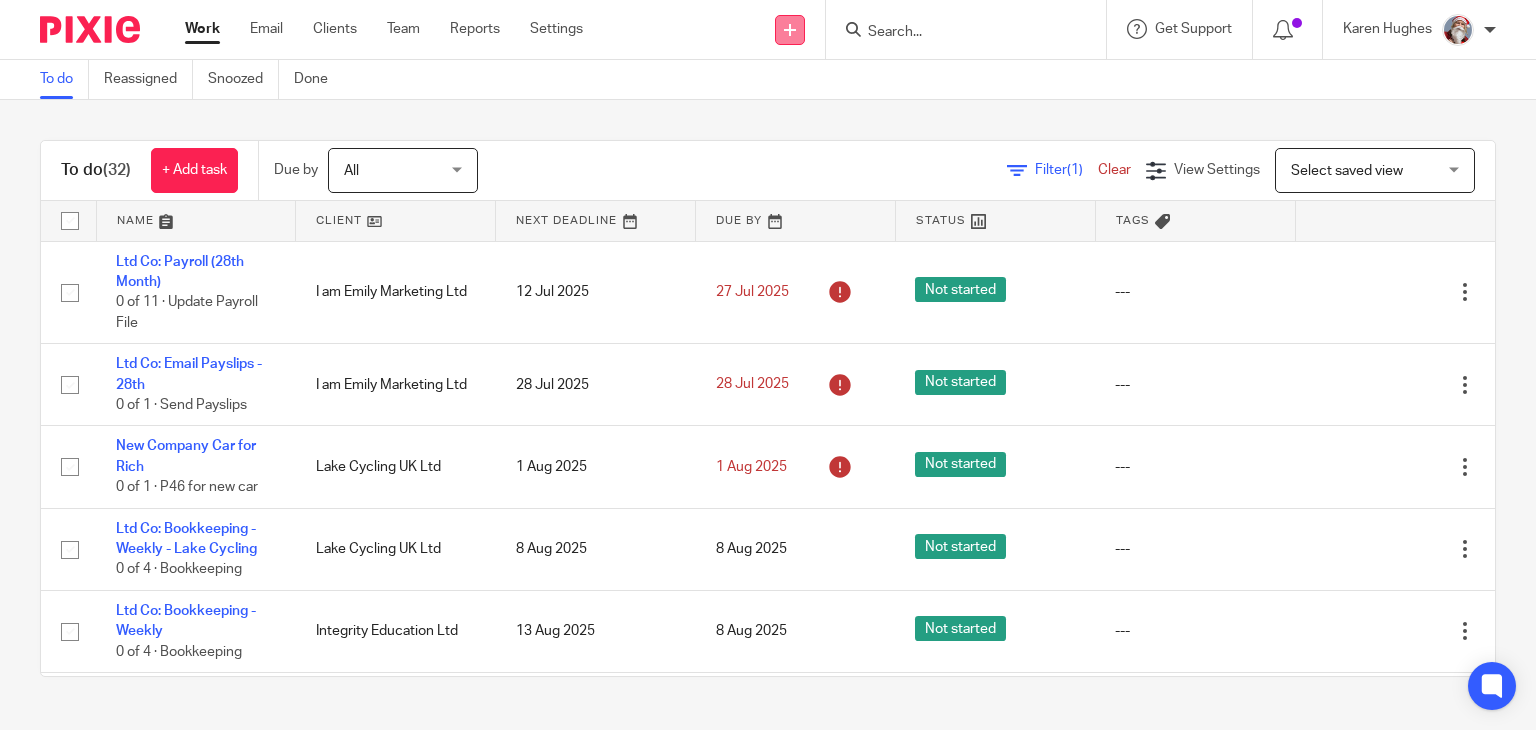 click at bounding box center [790, 30] 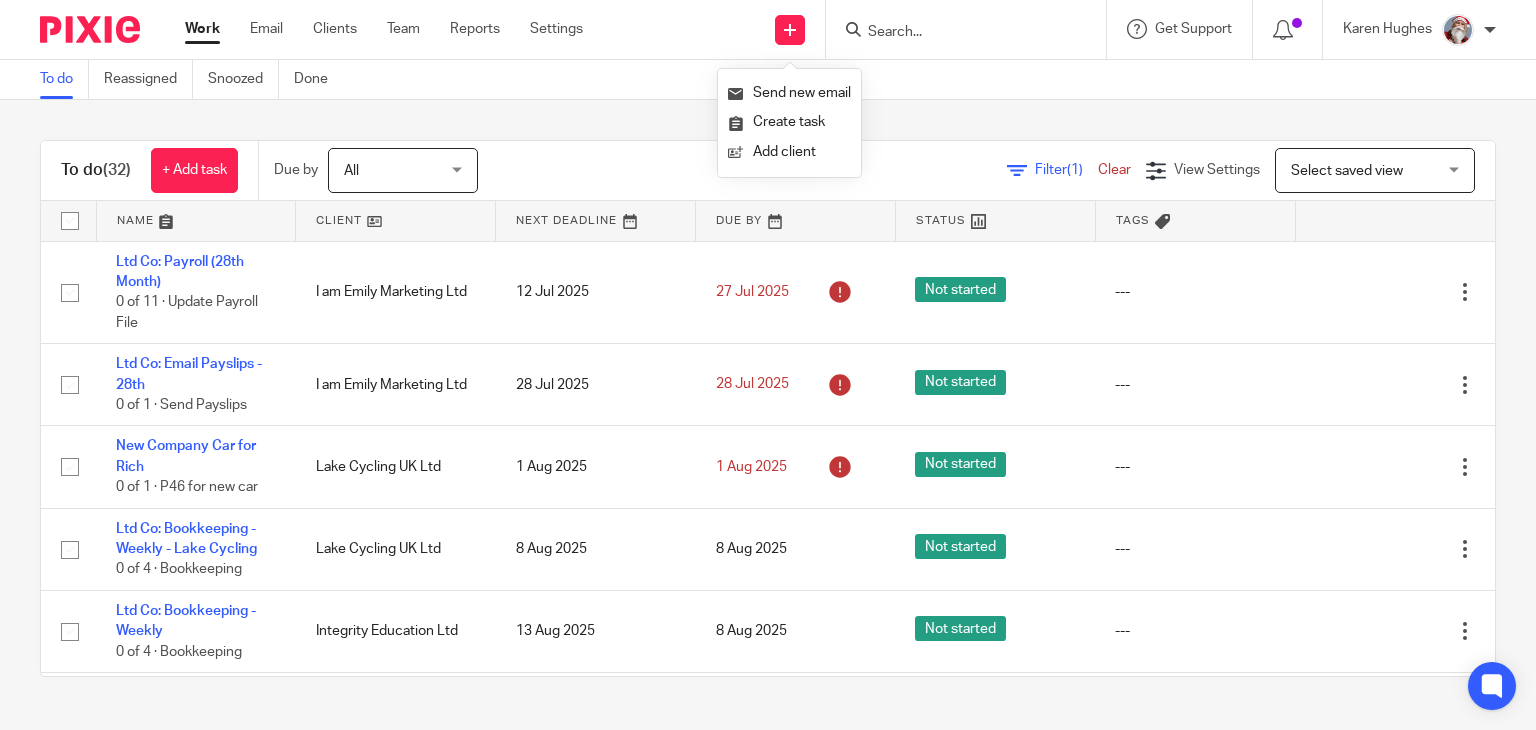 click on "To do
Reassigned
Snoozed
Done" at bounding box center (768, 80) 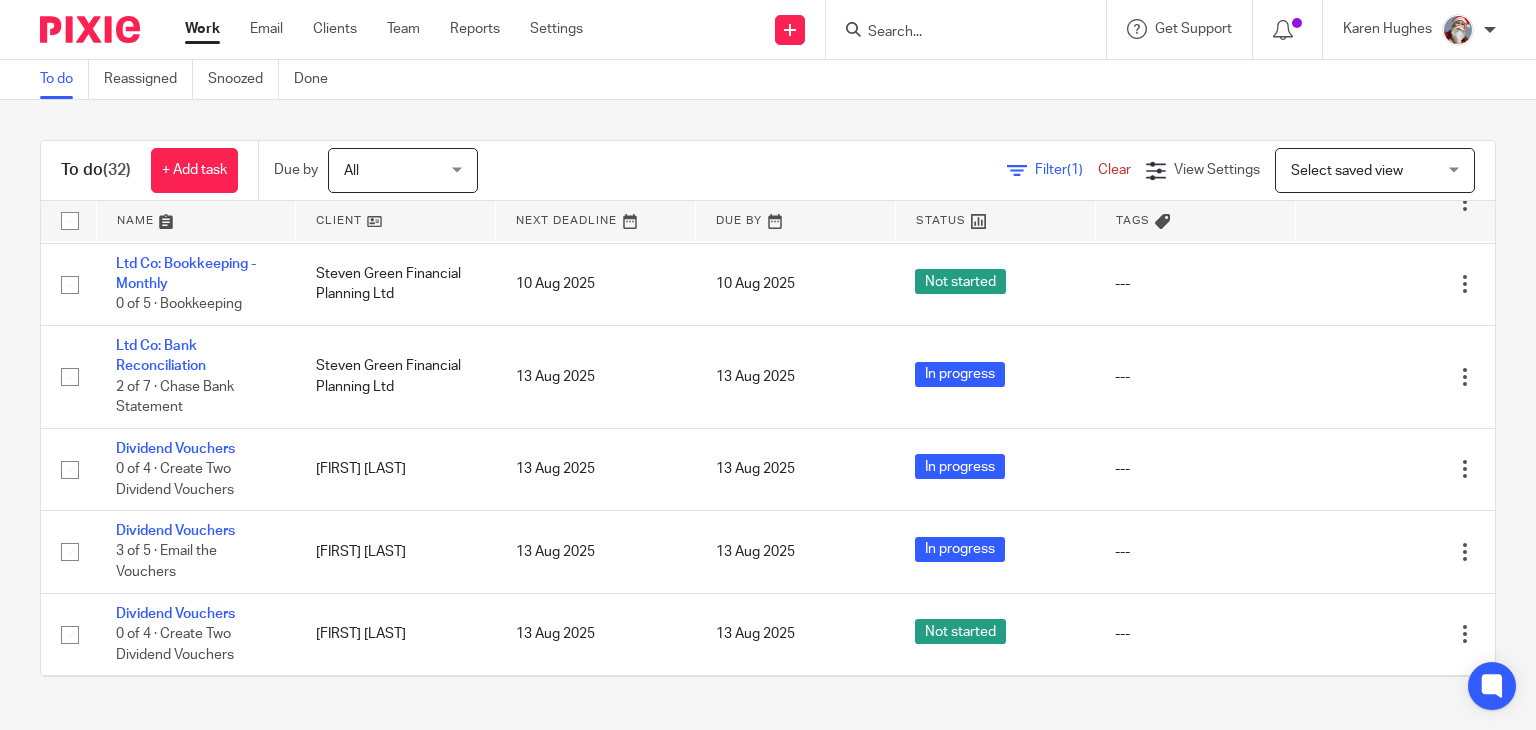 scroll, scrollTop: 681, scrollLeft: 0, axis: vertical 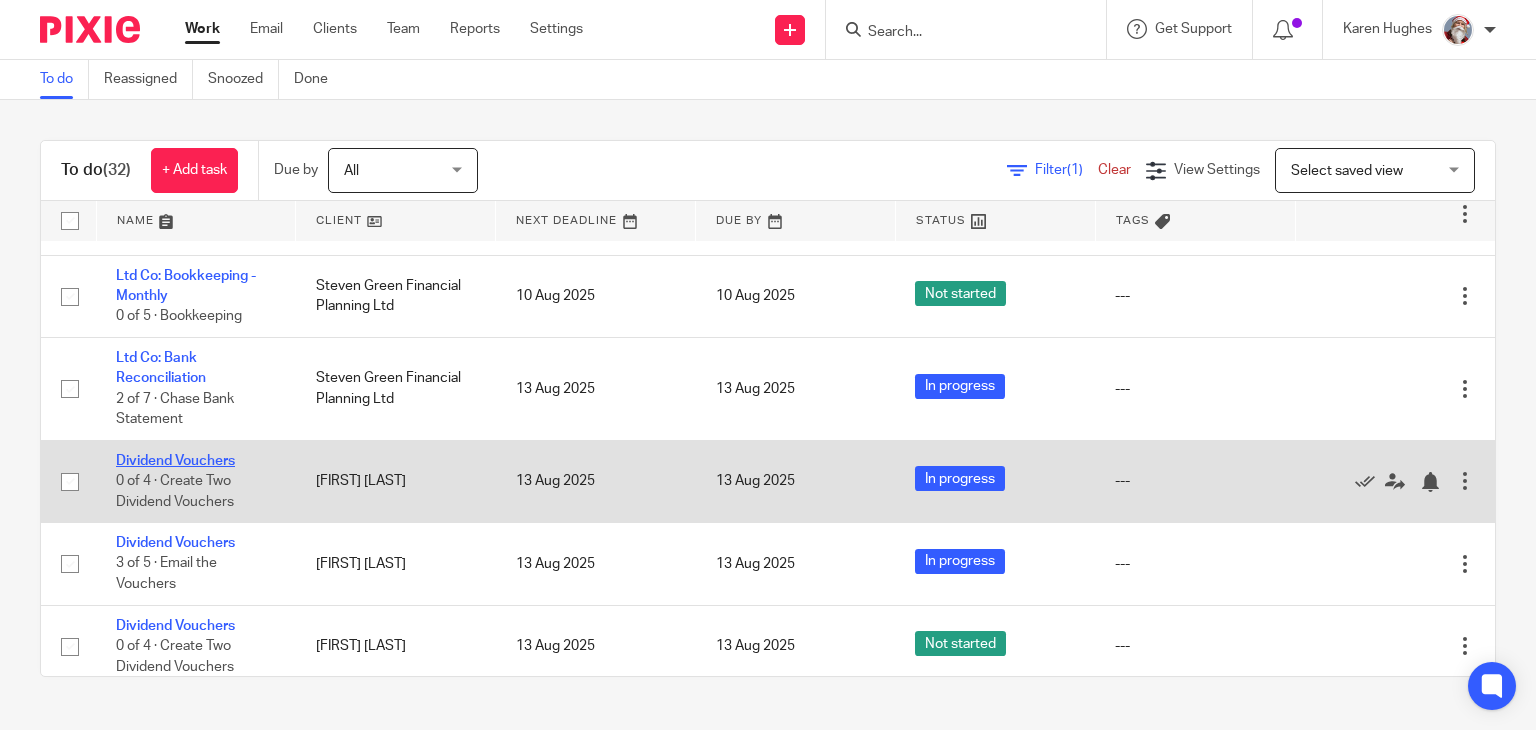 click on "Dividend Vouchers" at bounding box center [175, 461] 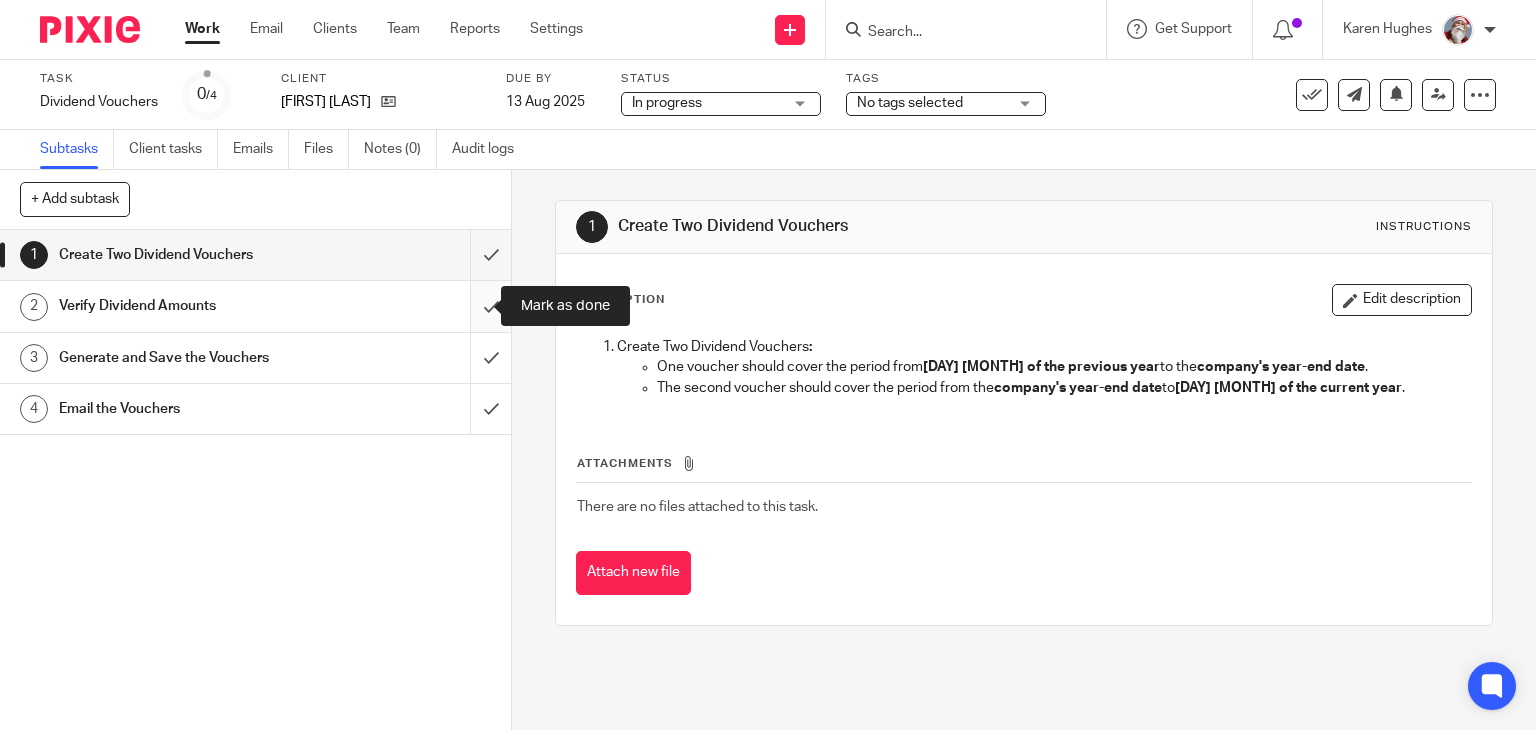 scroll, scrollTop: 0, scrollLeft: 0, axis: both 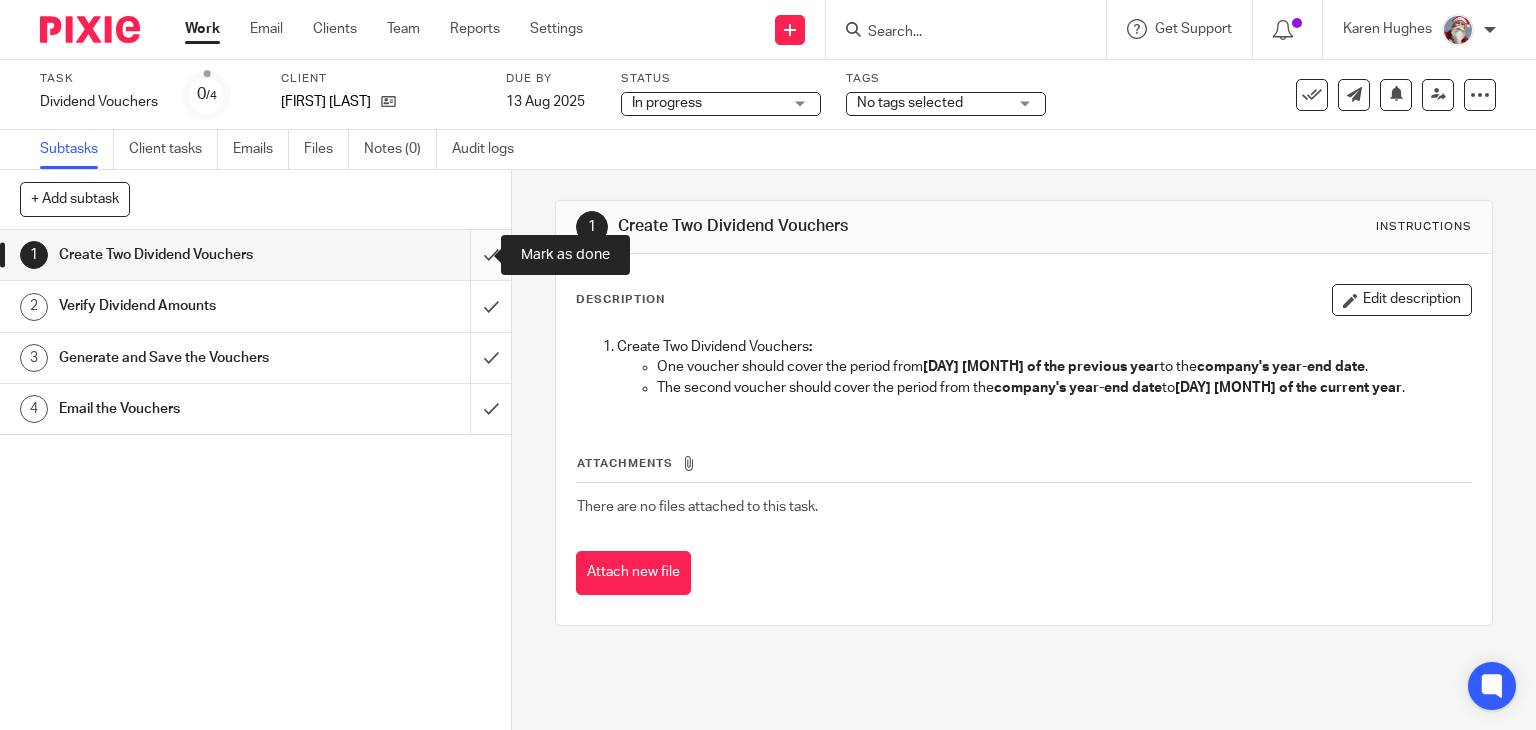 click at bounding box center (255, 255) 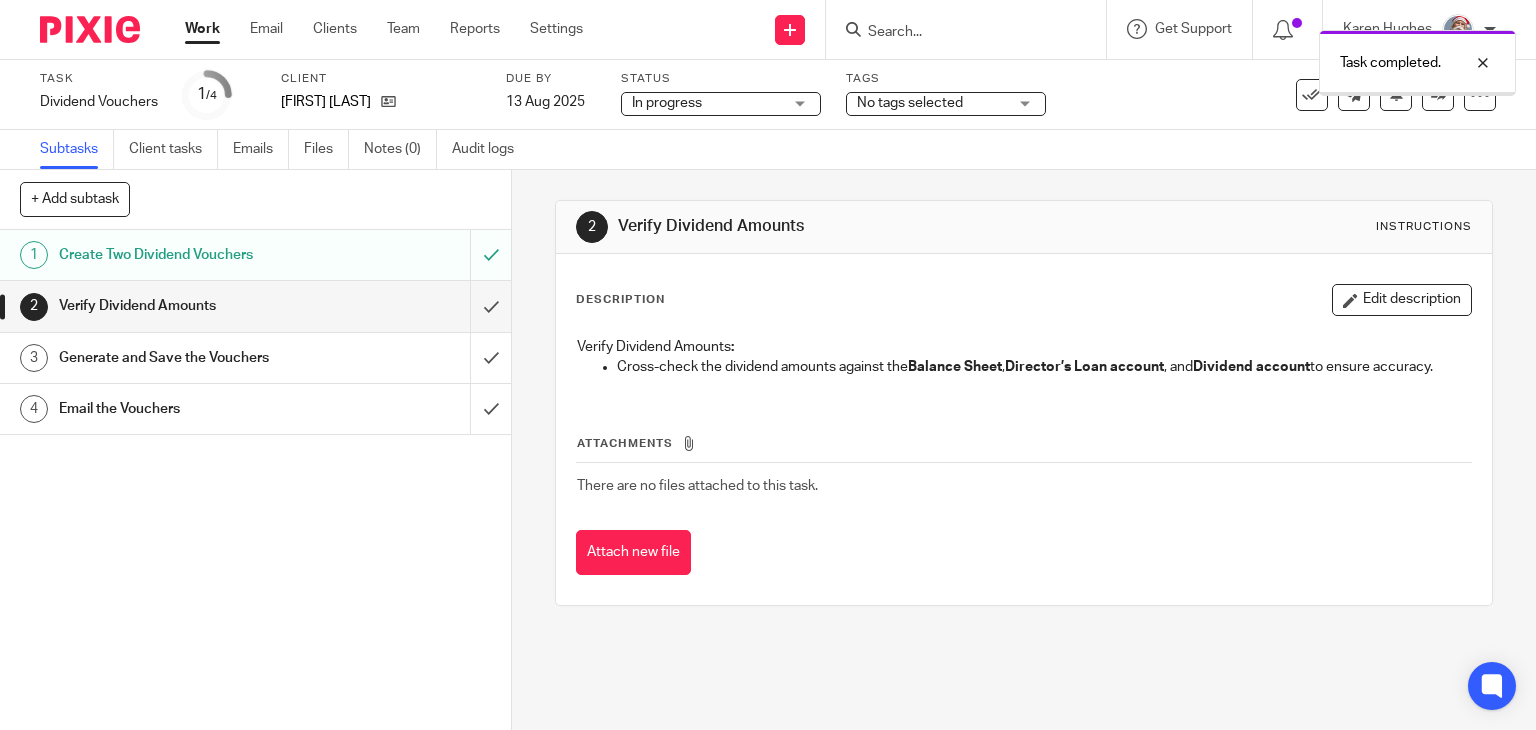 scroll, scrollTop: 0, scrollLeft: 0, axis: both 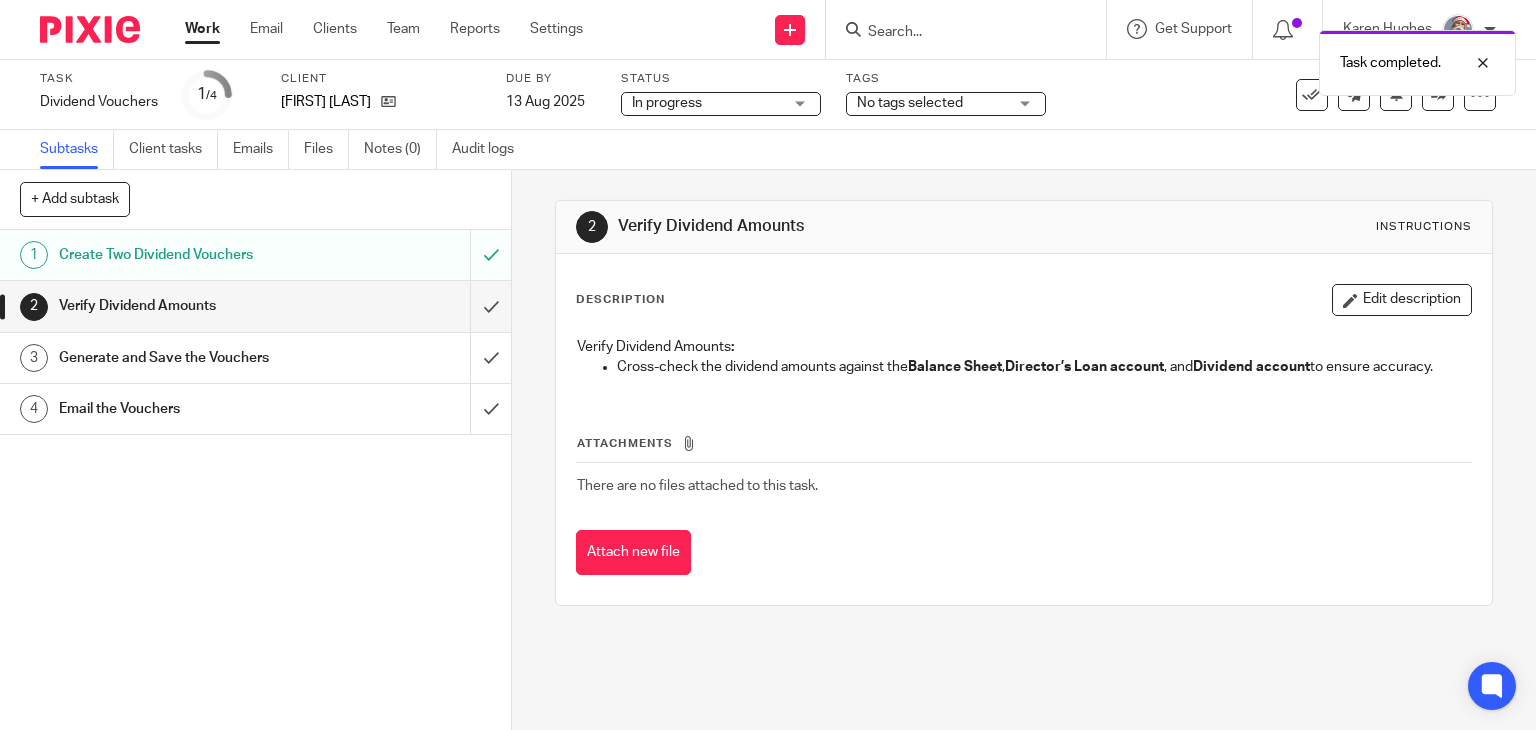 click at bounding box center (255, 306) 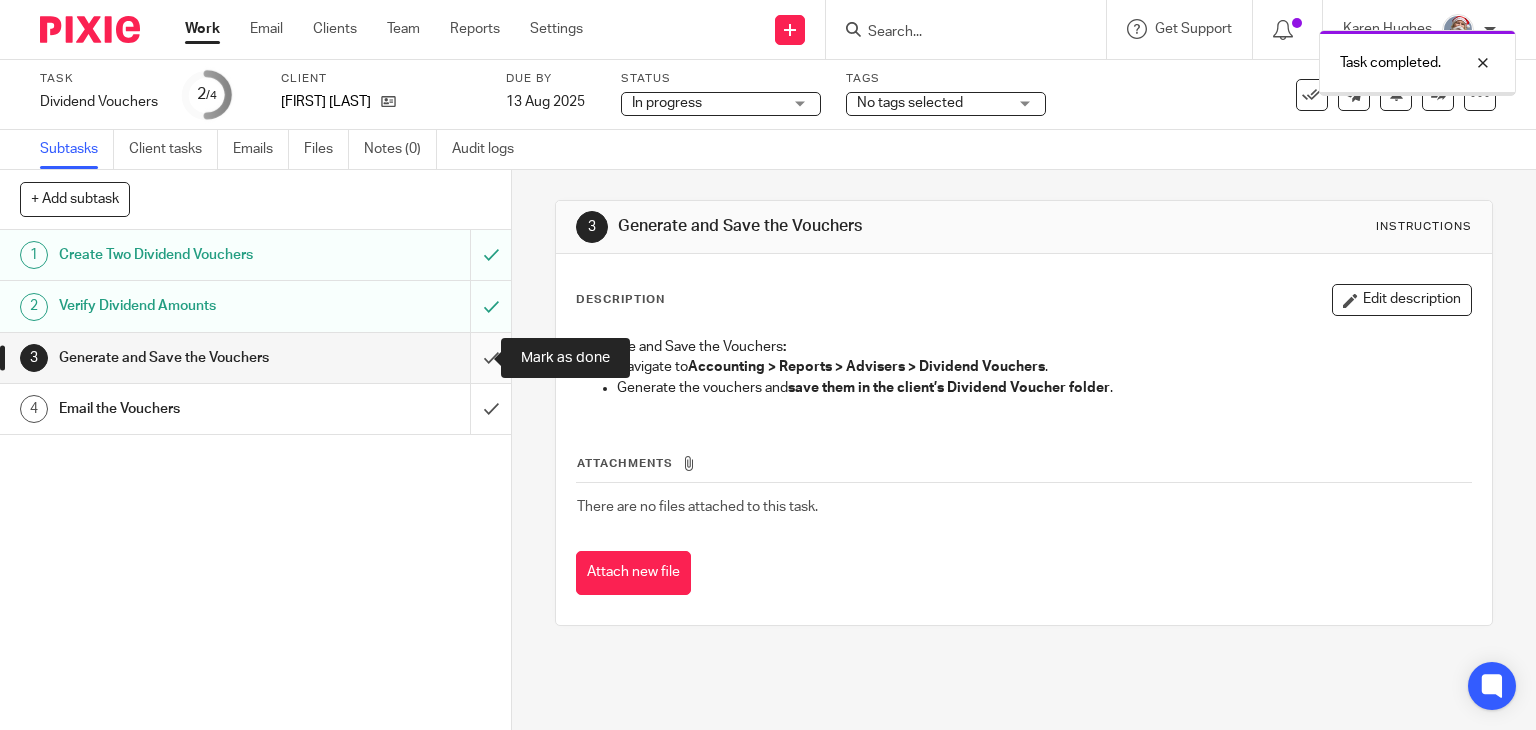 scroll, scrollTop: 0, scrollLeft: 0, axis: both 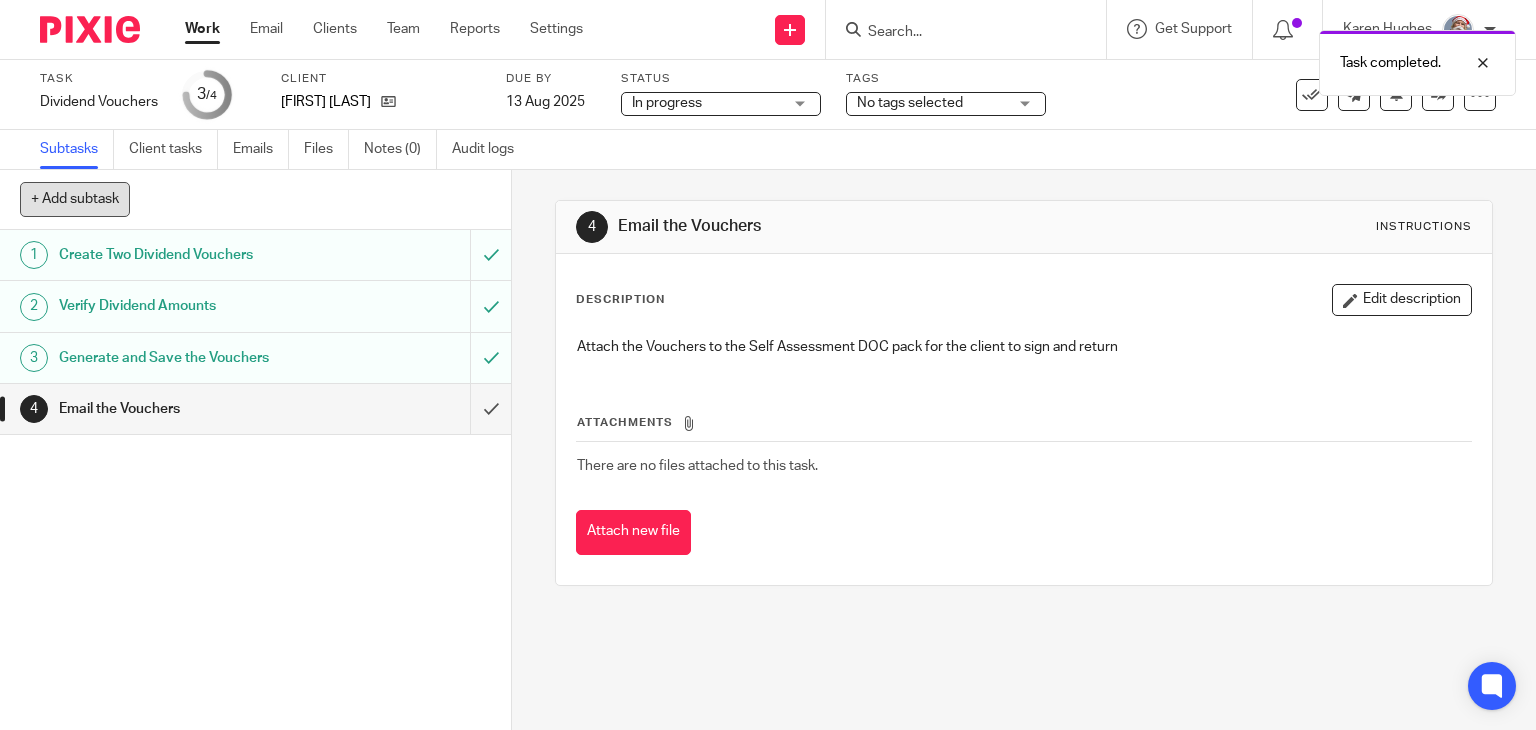 click on "+ Add subtask" at bounding box center [75, 199] 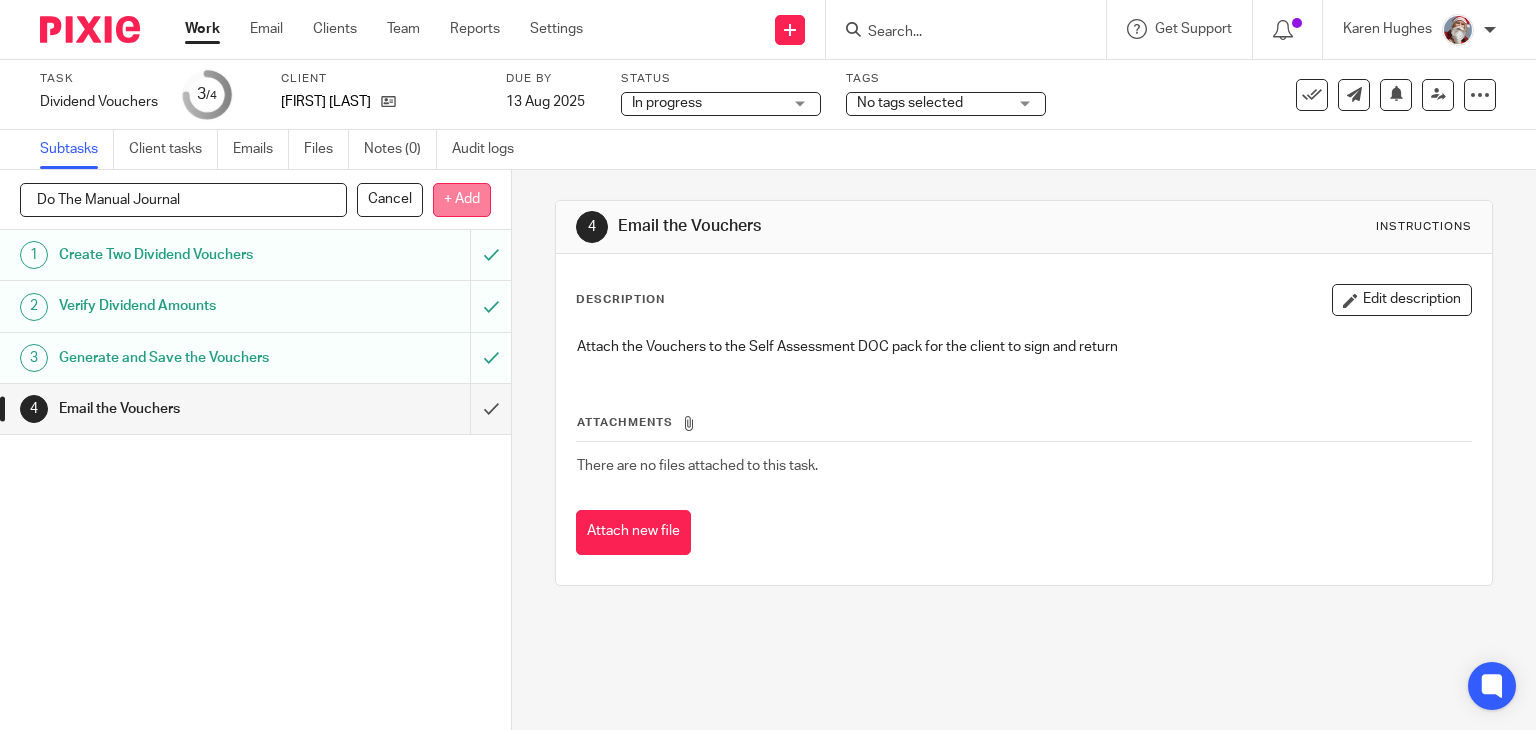 type on "Do The Manual Journal" 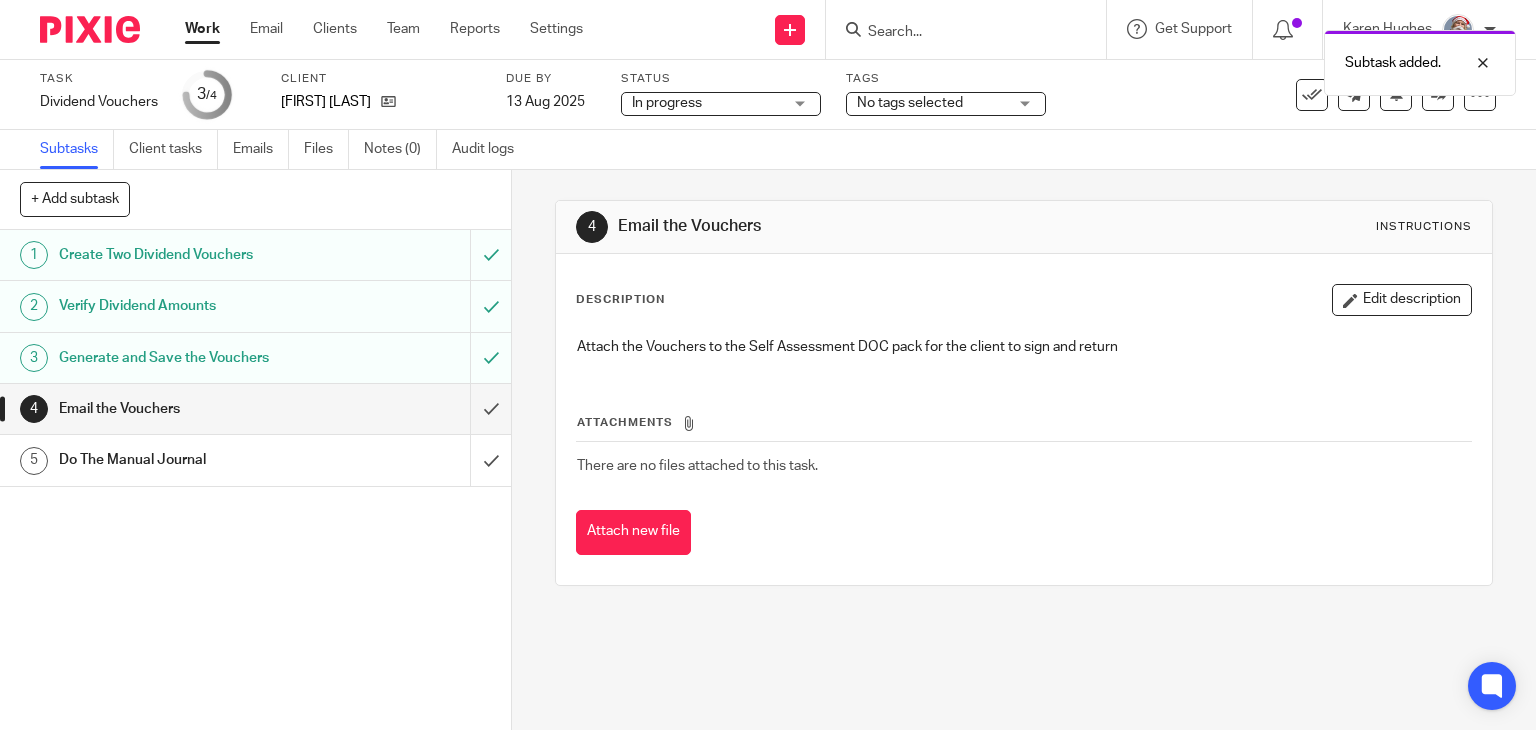 click on "Work" at bounding box center (202, 29) 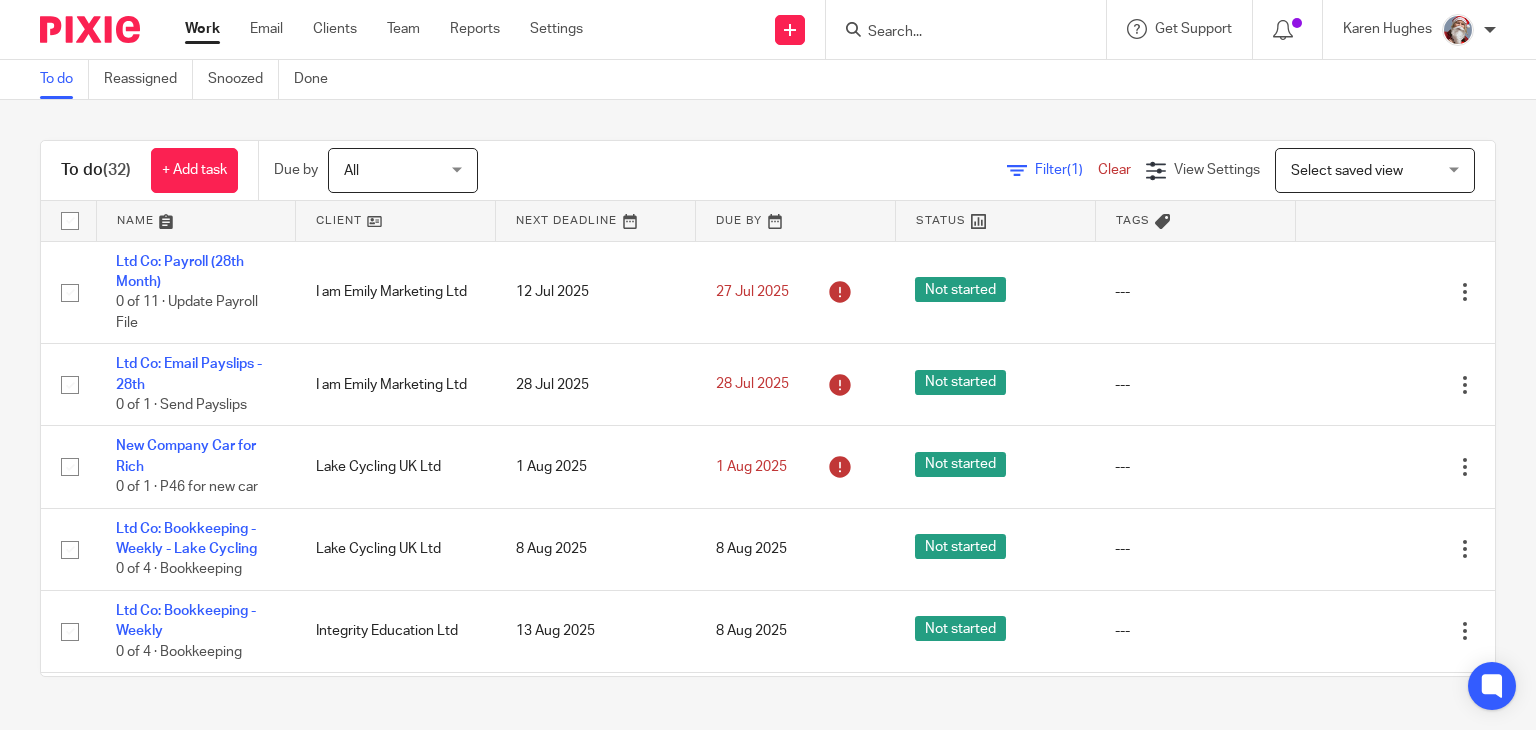 scroll, scrollTop: 0, scrollLeft: 0, axis: both 